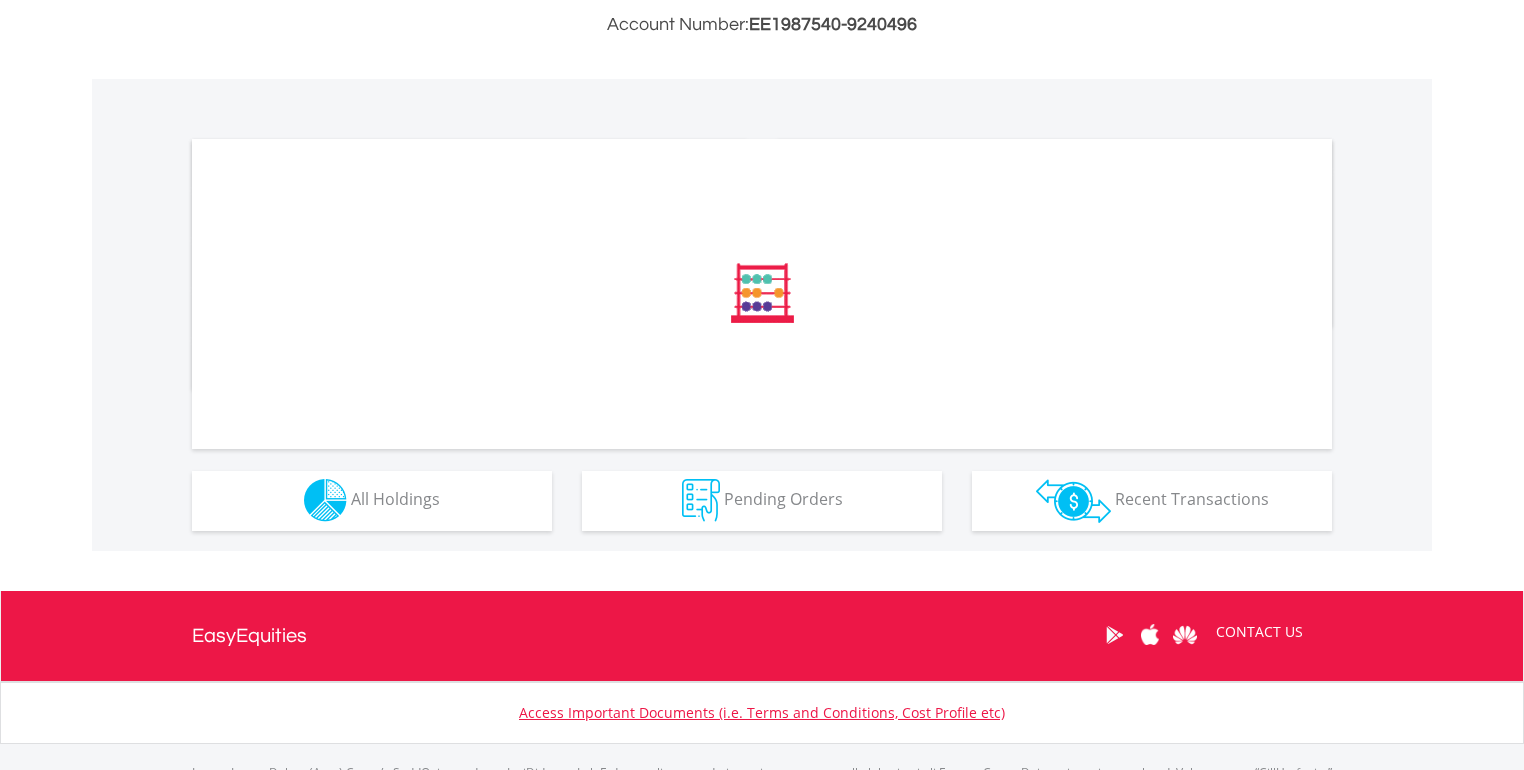 scroll, scrollTop: 560, scrollLeft: 0, axis: vertical 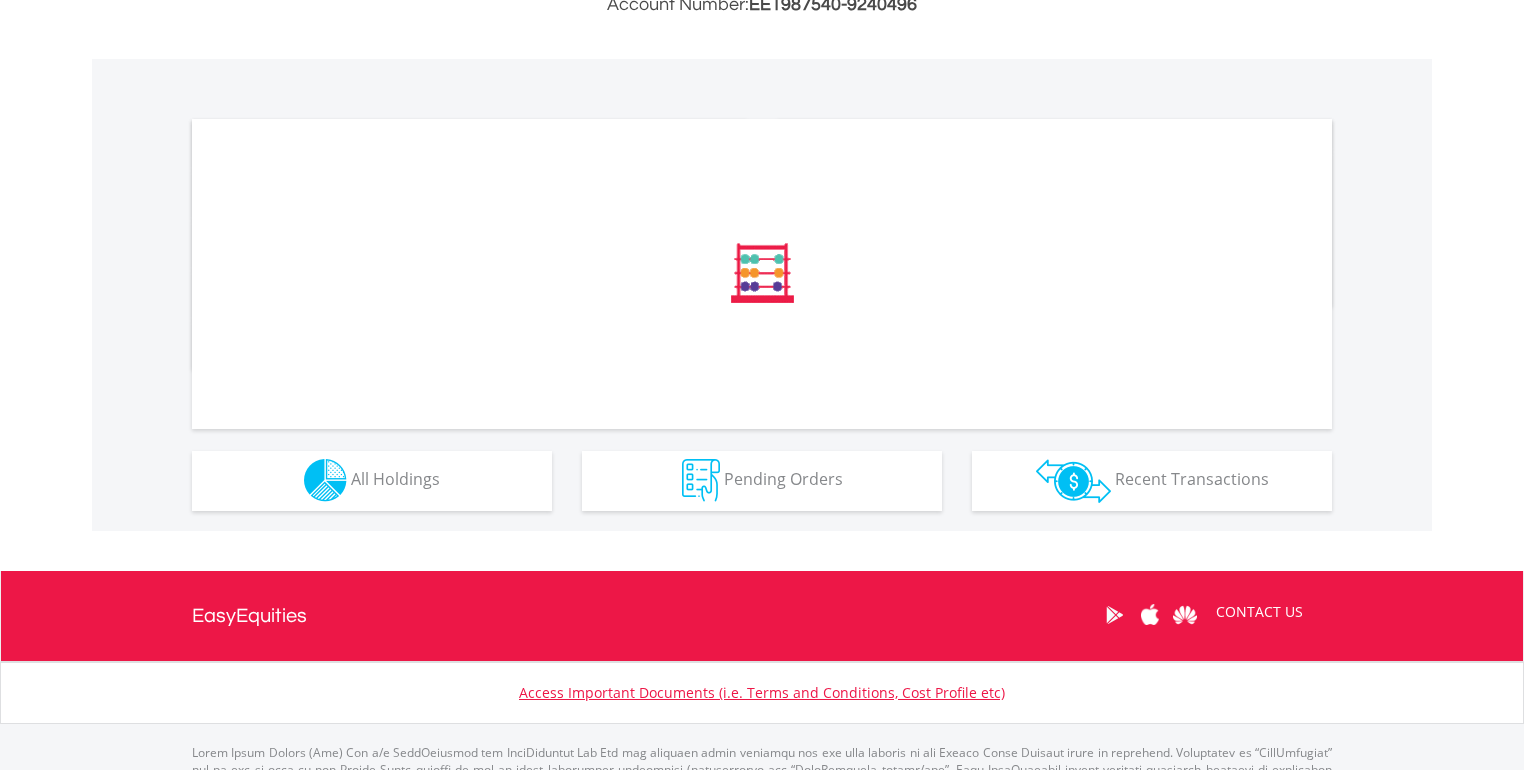 drag, startPoint x: 432, startPoint y: 523, endPoint x: 435, endPoint y: 500, distance: 23.194826 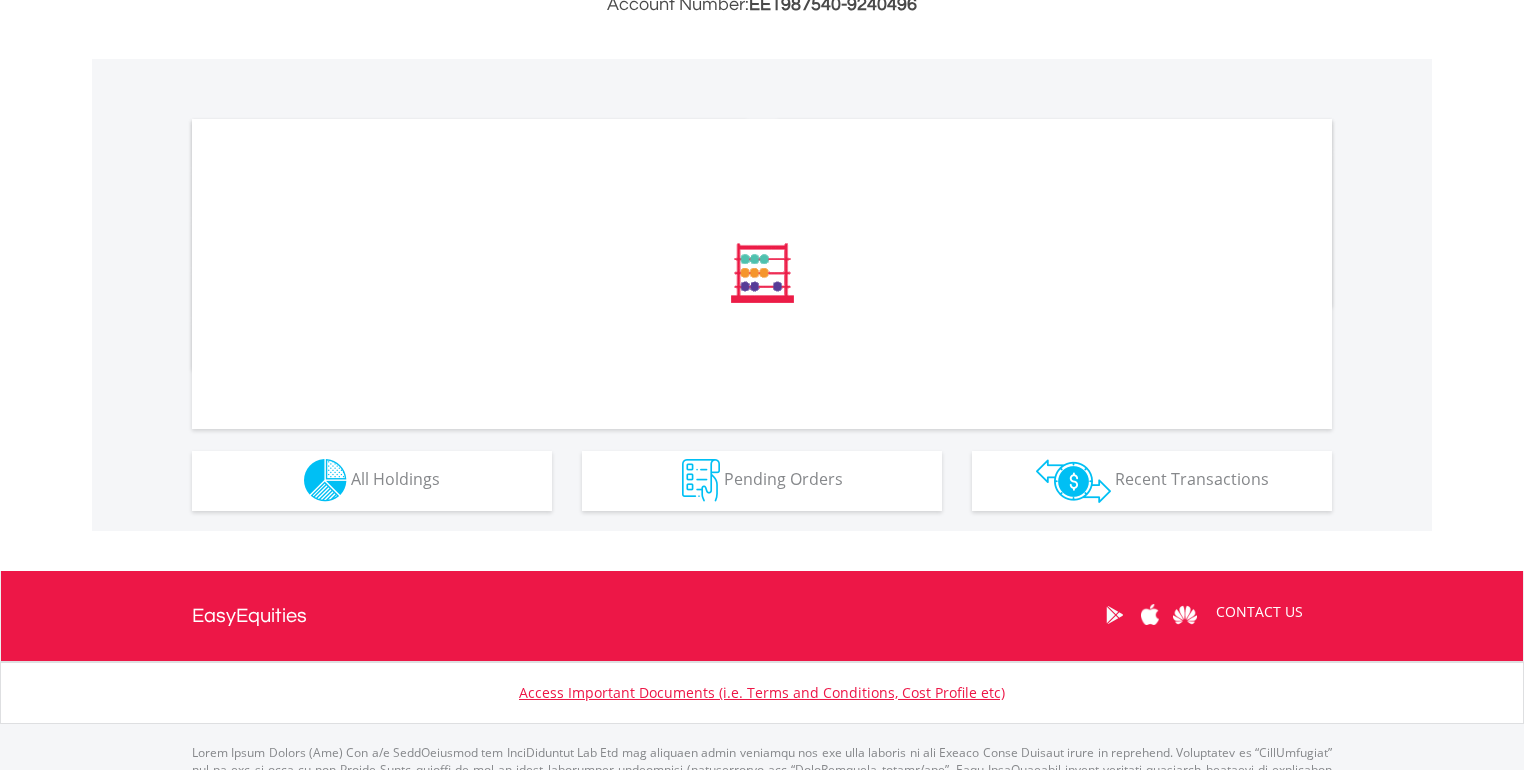 click on "﻿
Distribution
Current Value
Show All" at bounding box center [762, 295] 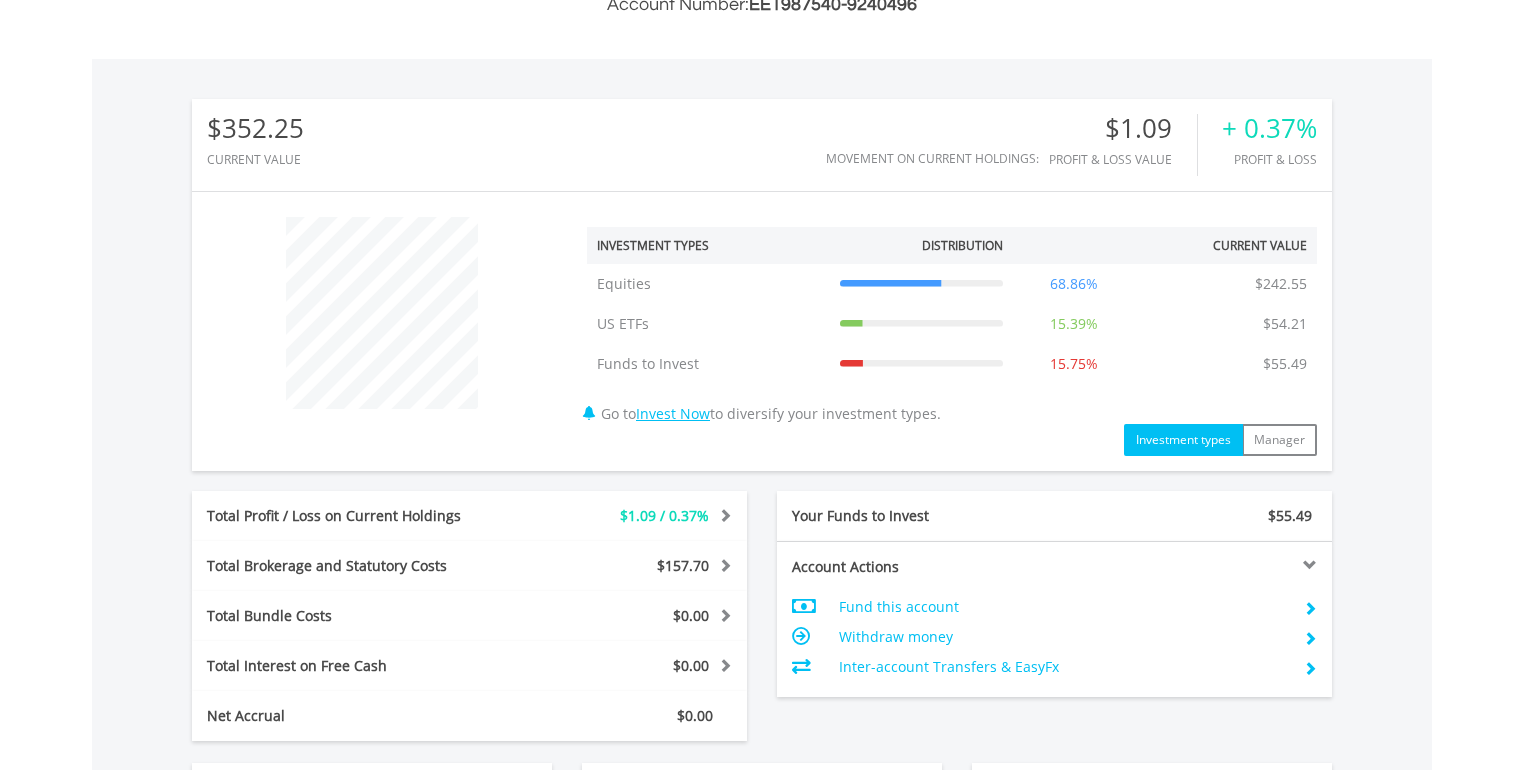 scroll, scrollTop: 999808, scrollLeft: 999620, axis: both 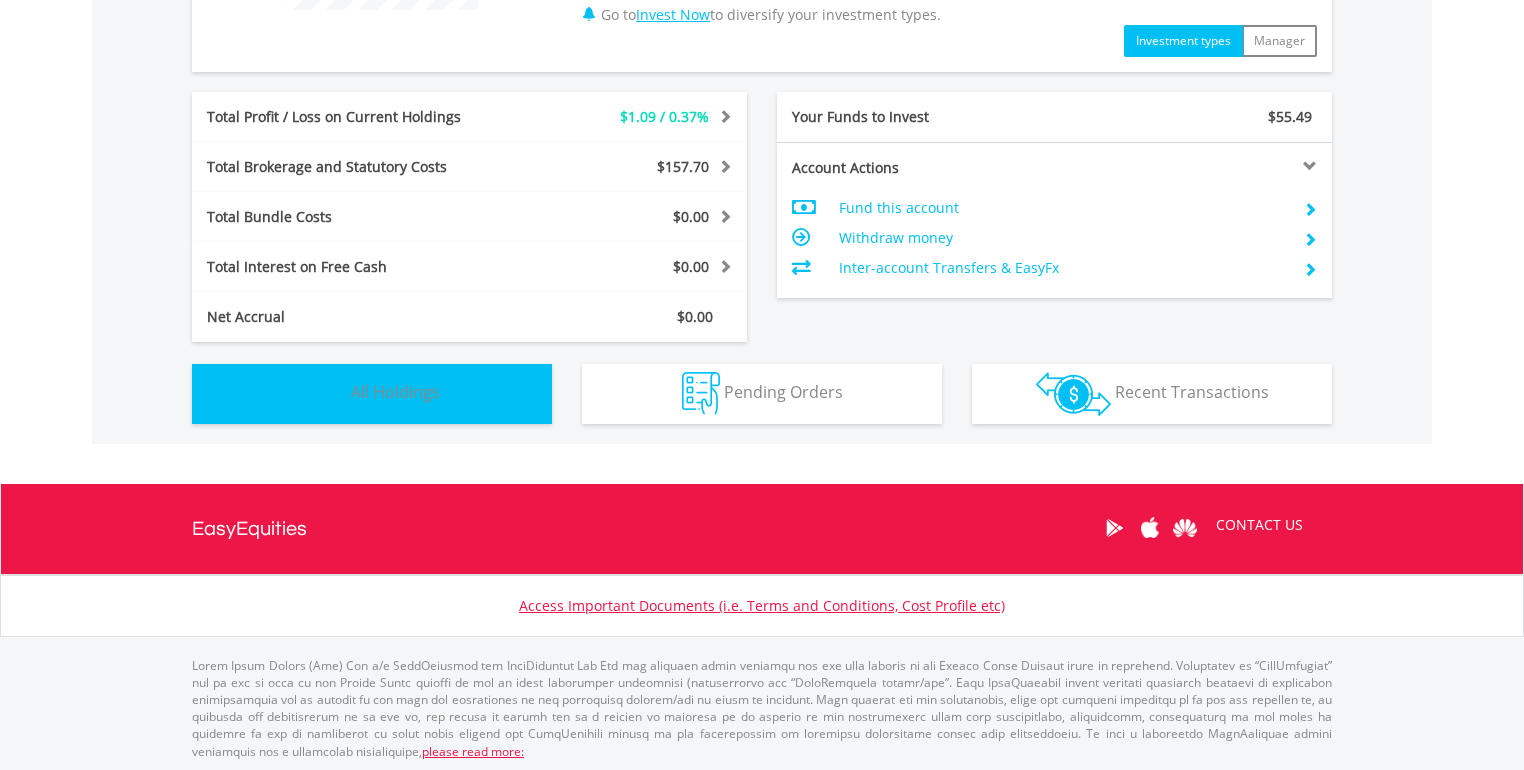 click on "Holdings
All Holdings" at bounding box center (372, 394) 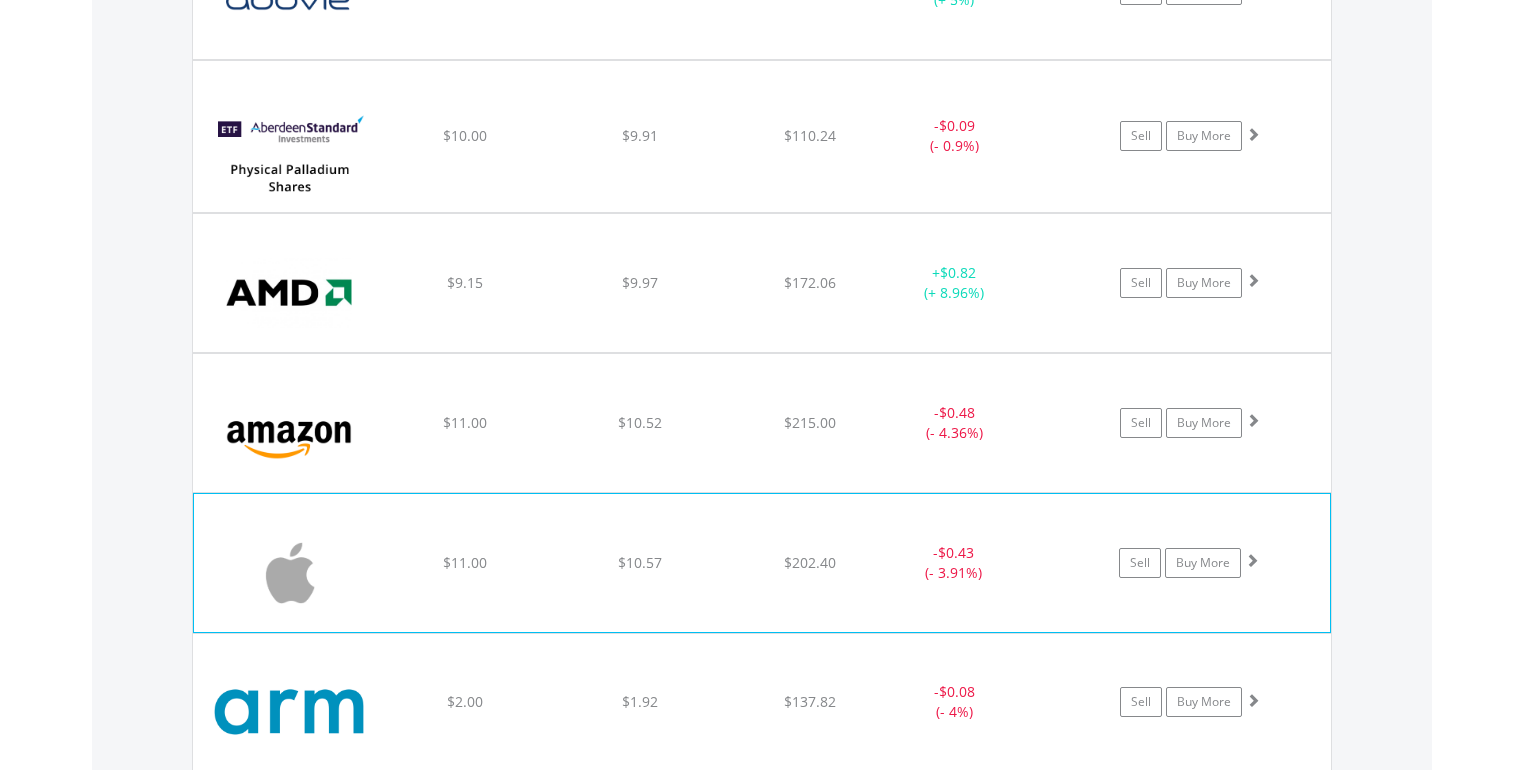 scroll, scrollTop: 1681, scrollLeft: 0, axis: vertical 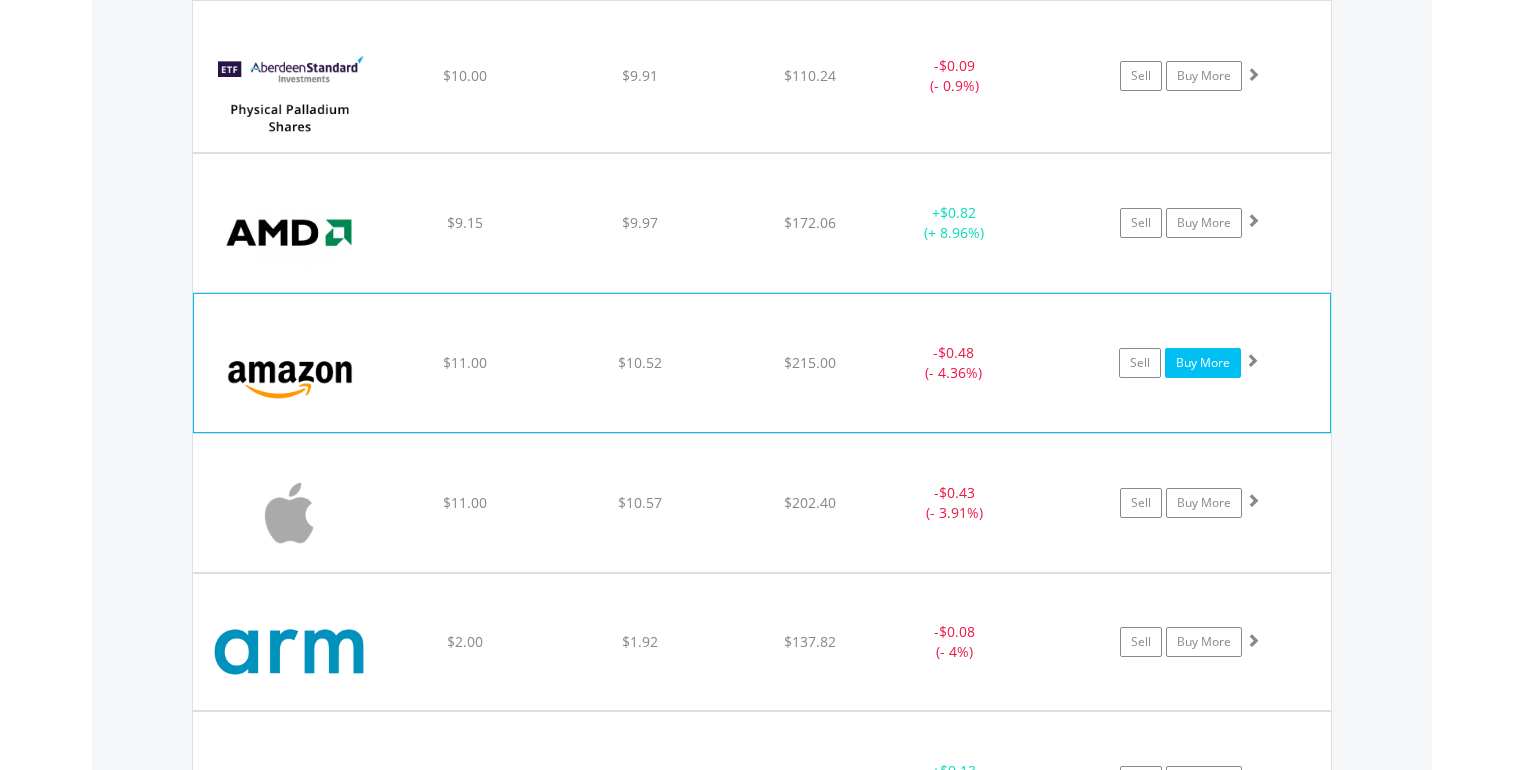 click on "Buy More" at bounding box center (1203, 363) 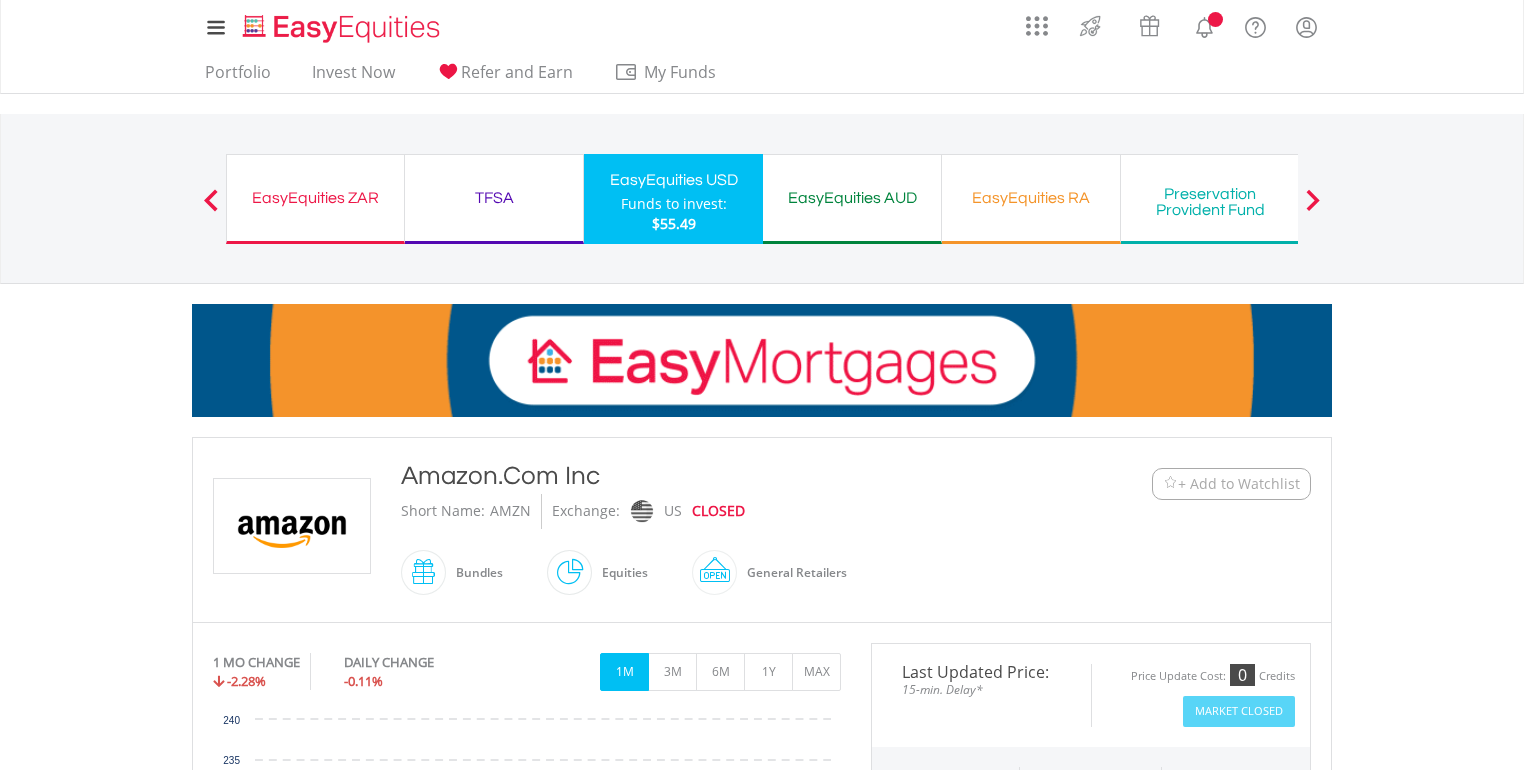 scroll, scrollTop: 640, scrollLeft: 0, axis: vertical 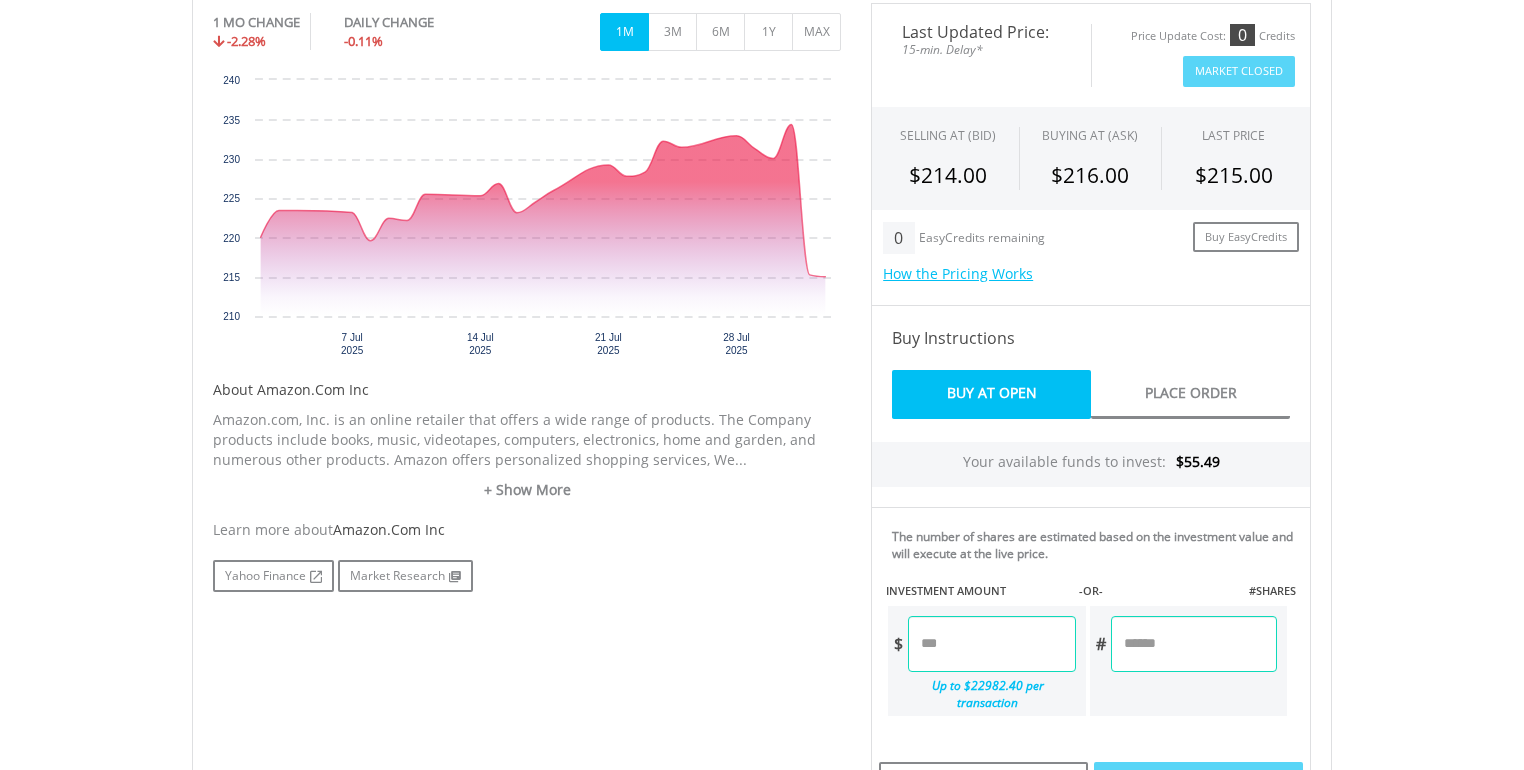 click at bounding box center (991, 644) 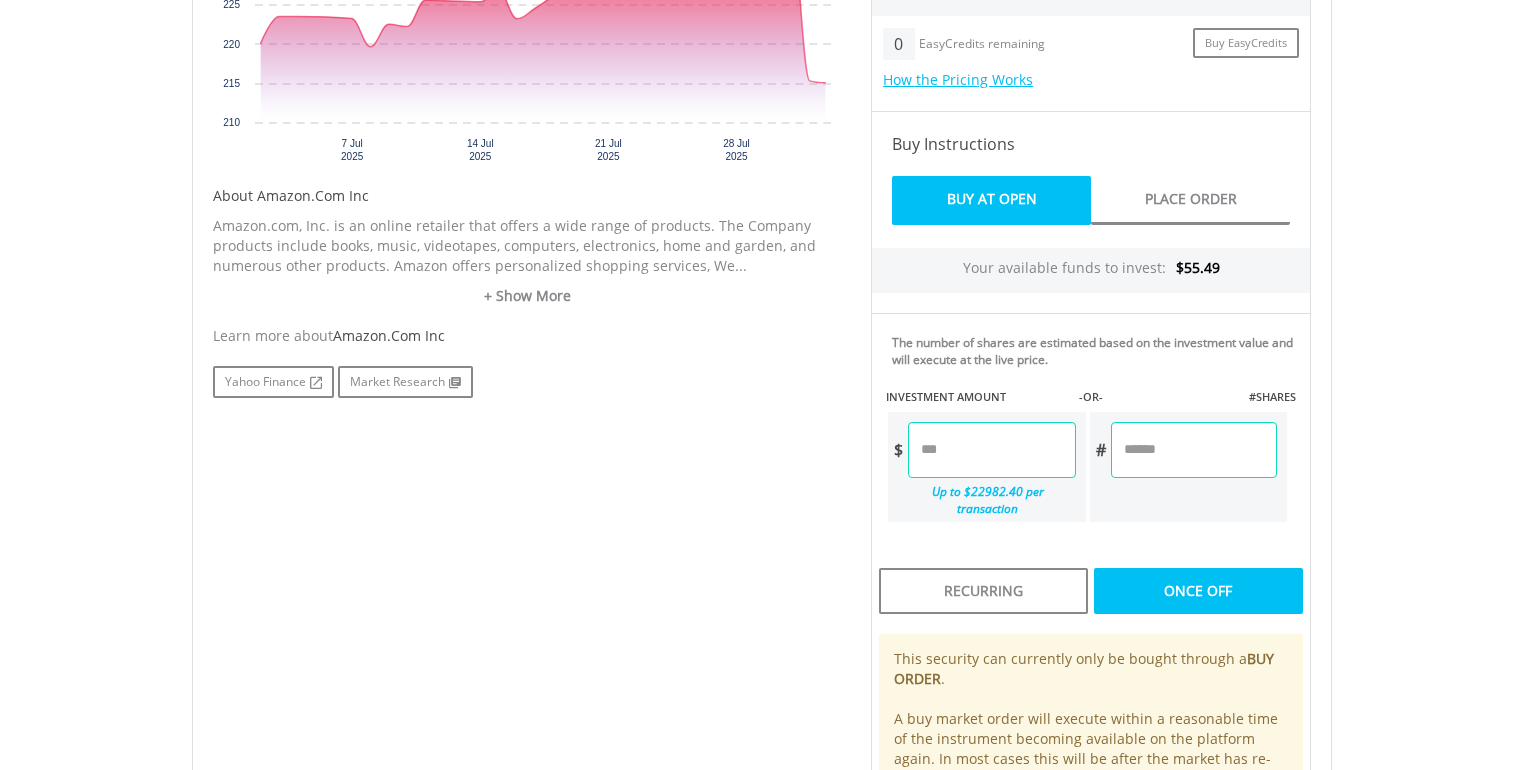 scroll, scrollTop: 880, scrollLeft: 0, axis: vertical 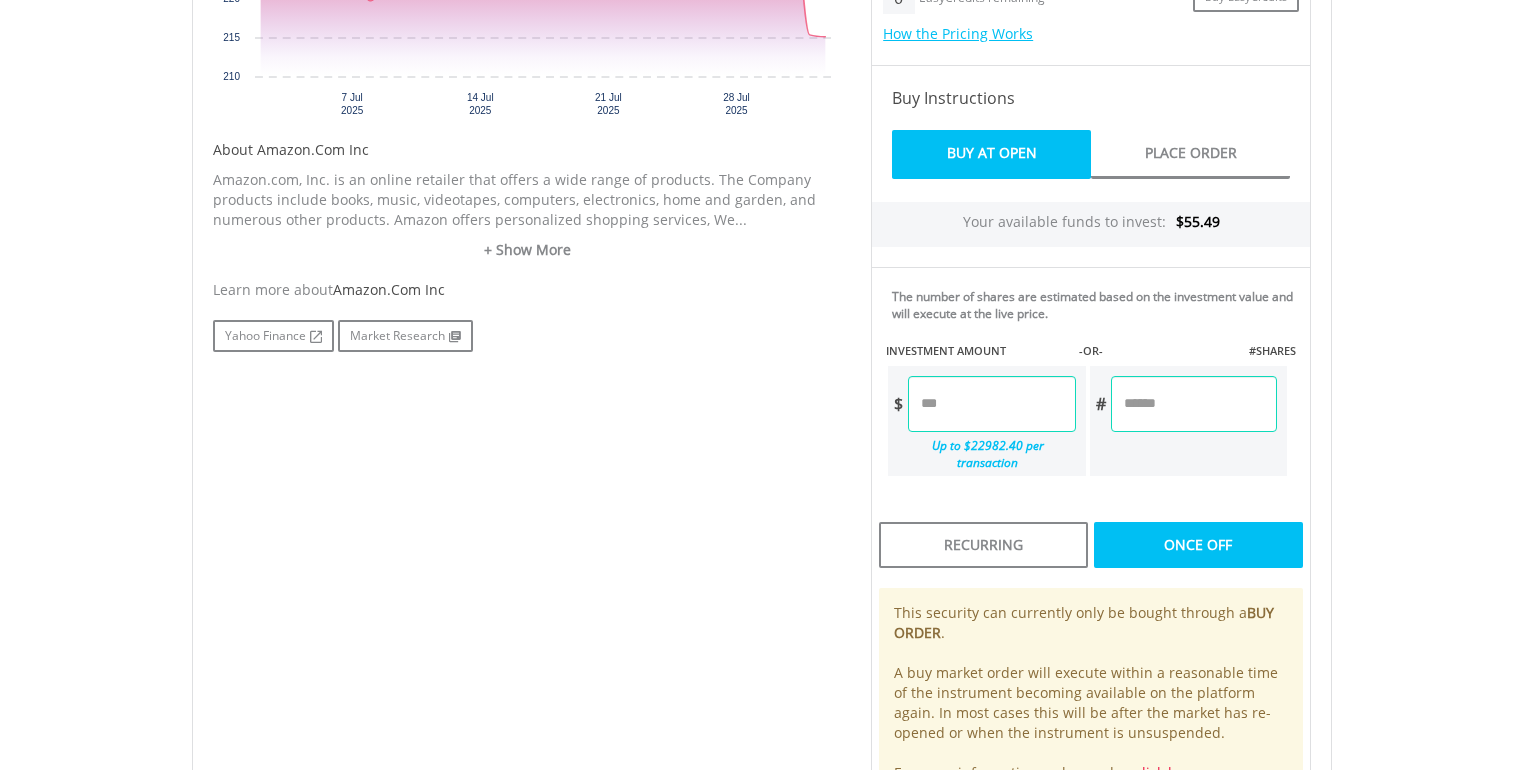 type on "****" 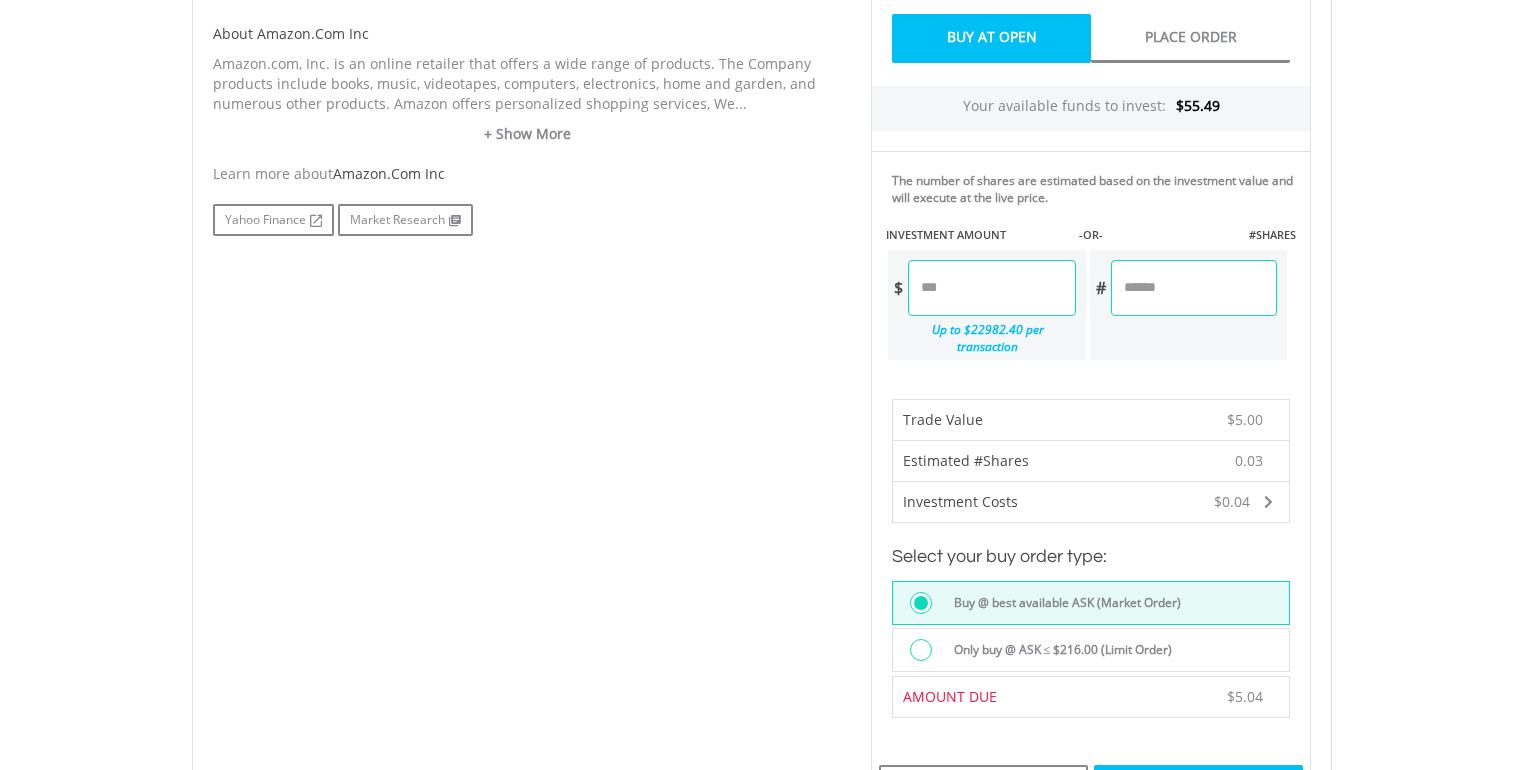 scroll, scrollTop: 1360, scrollLeft: 0, axis: vertical 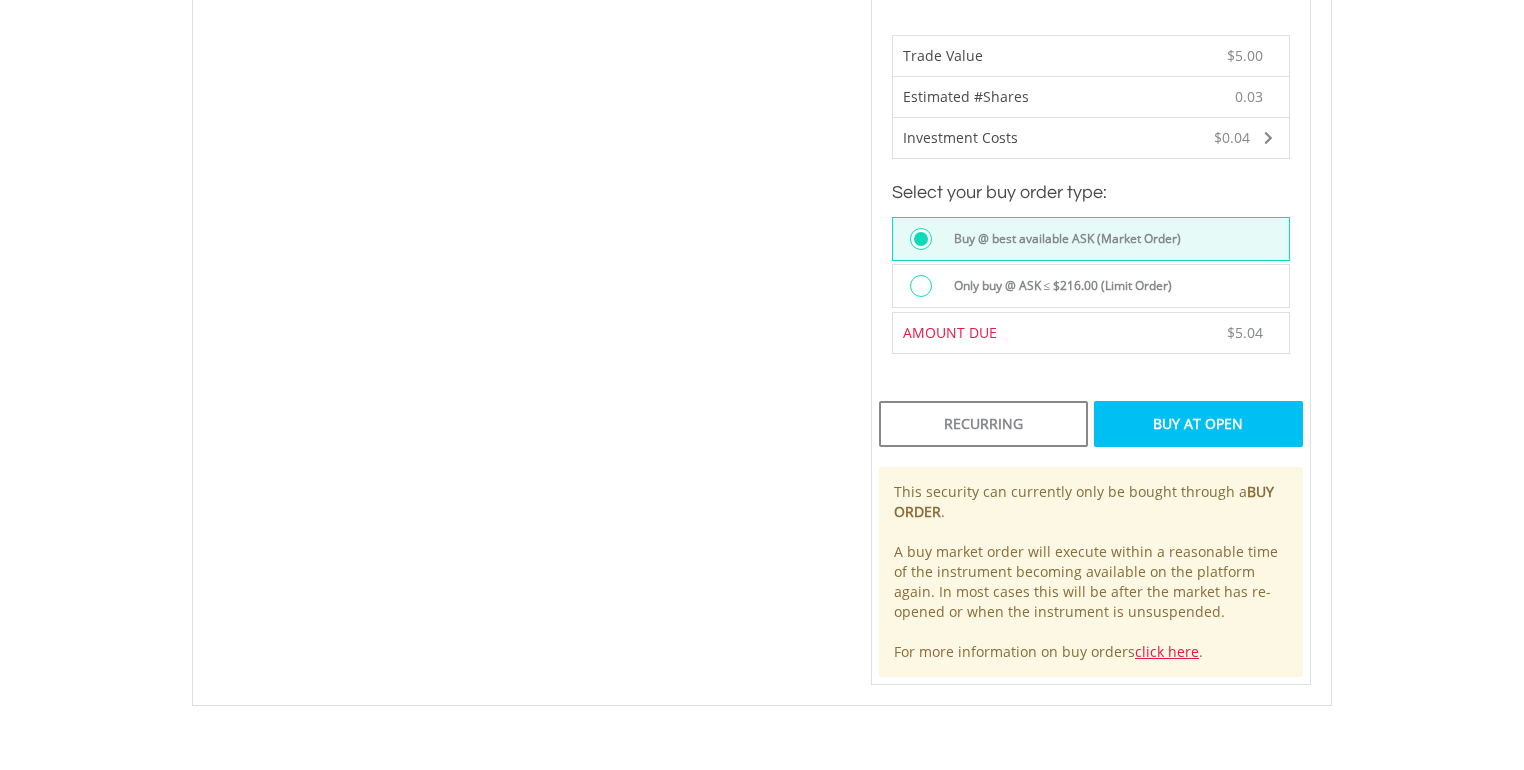 click on "Buy At Open" at bounding box center (1198, 424) 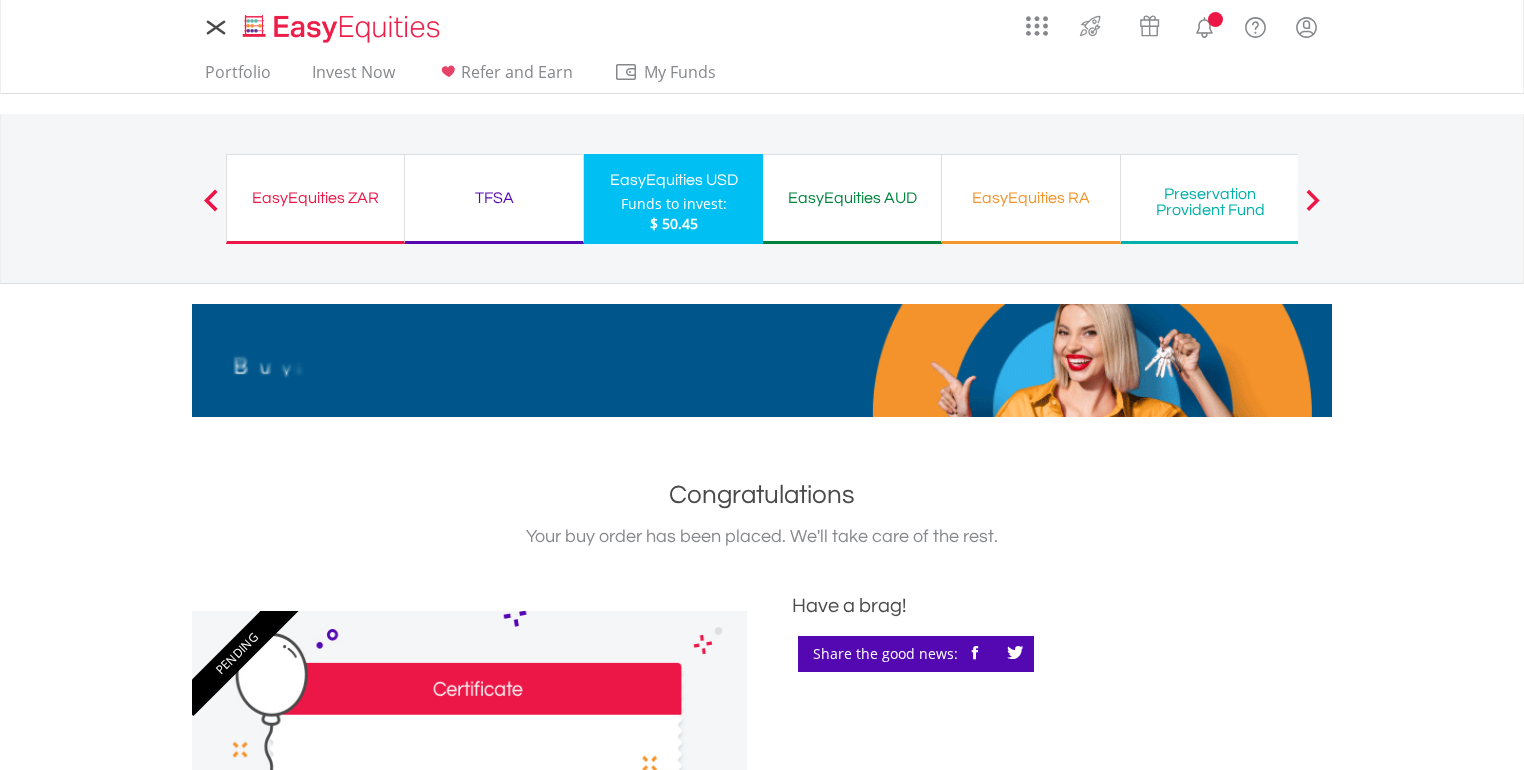 scroll, scrollTop: 0, scrollLeft: 0, axis: both 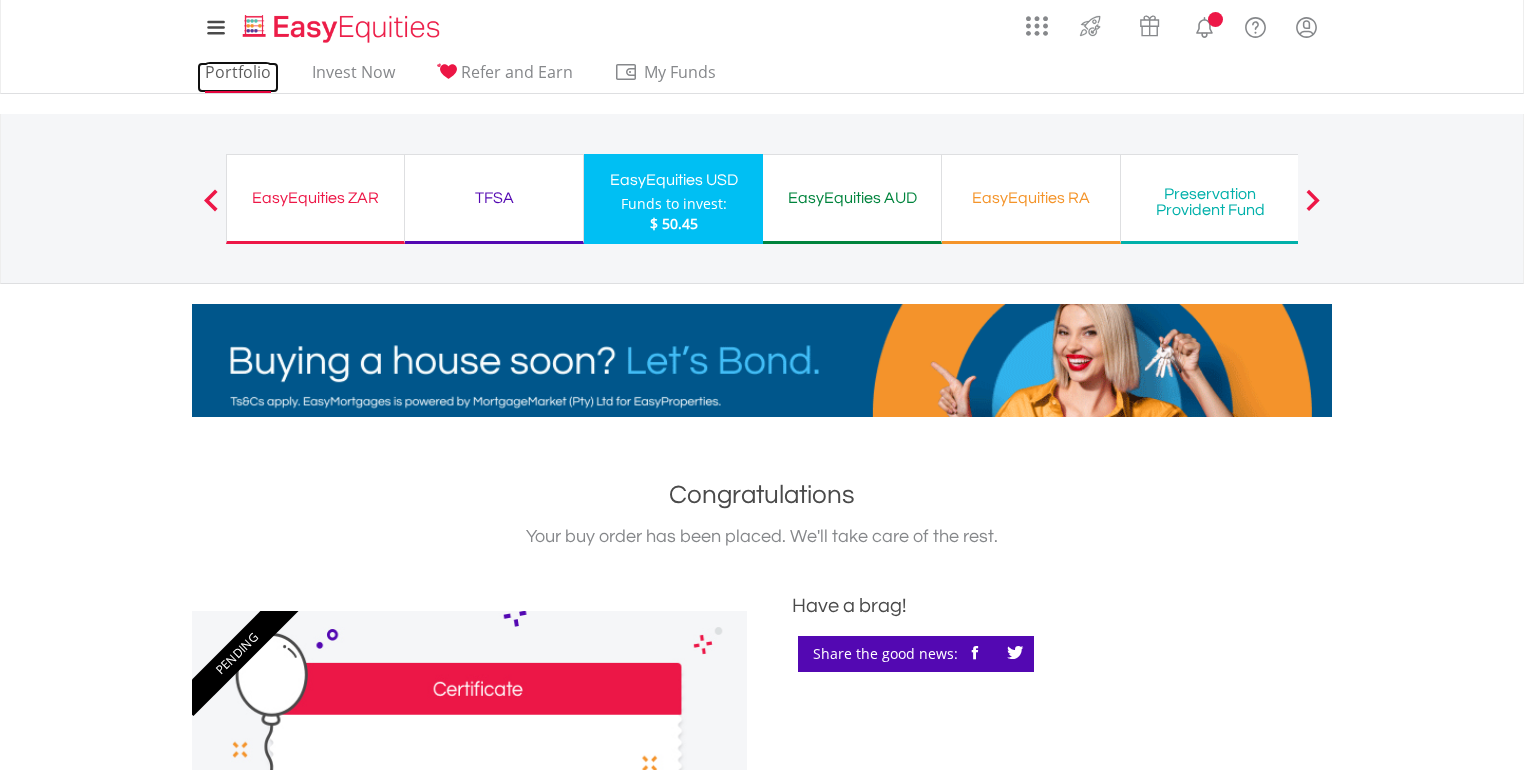 click on "Portfolio" at bounding box center [238, 77] 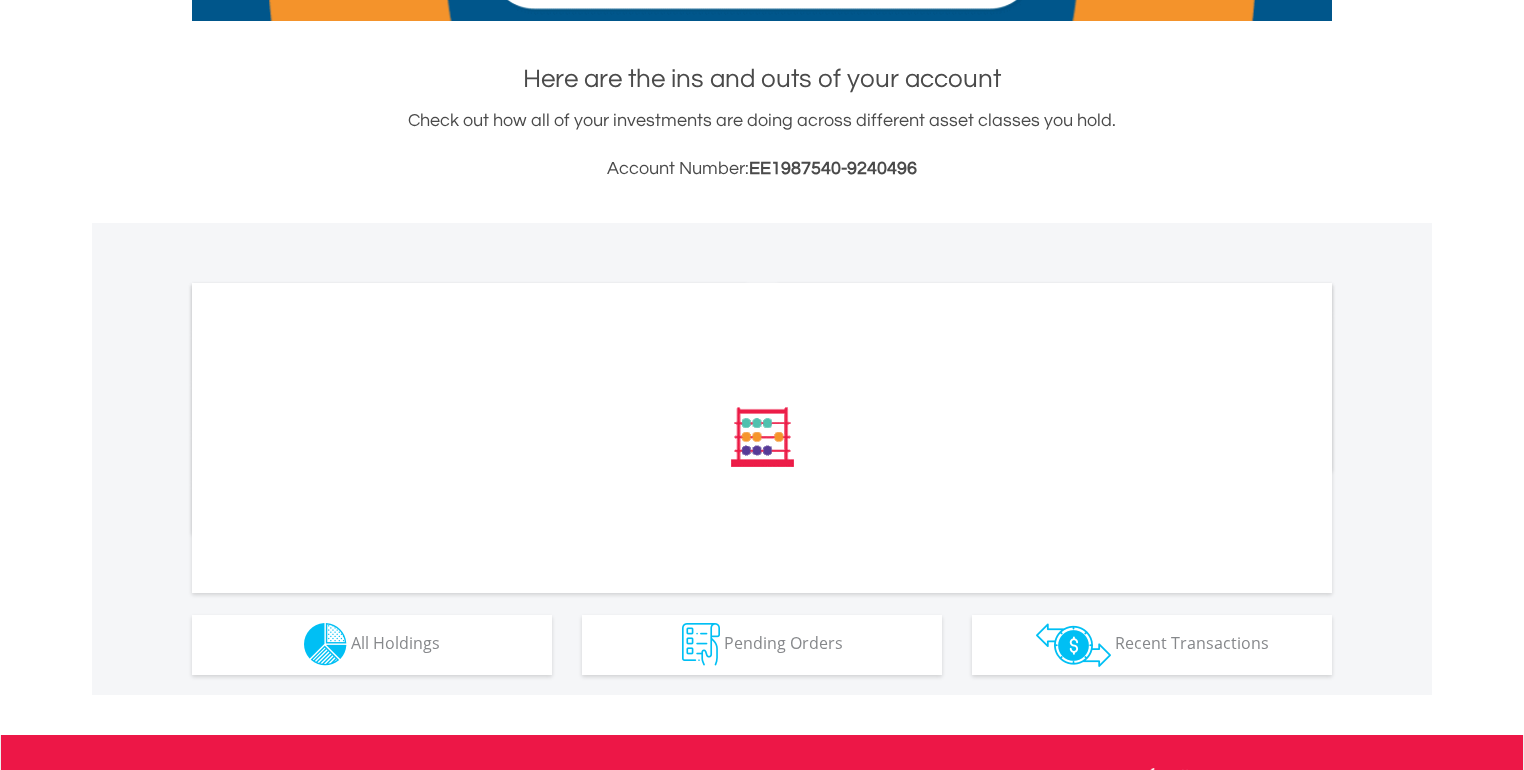 scroll, scrollTop: 560, scrollLeft: 0, axis: vertical 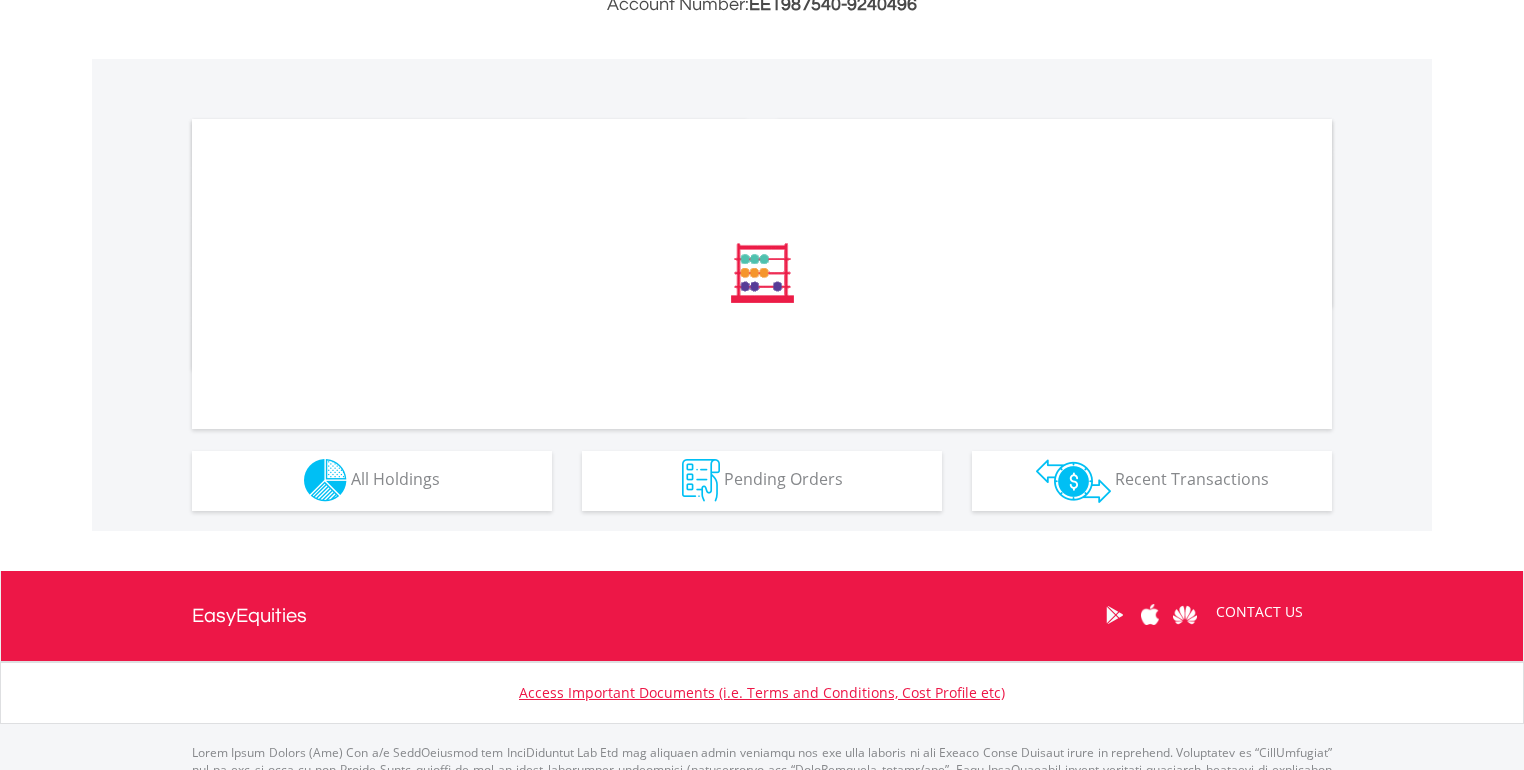 click on "﻿
Distribution
Current Value
Show All" at bounding box center (762, 295) 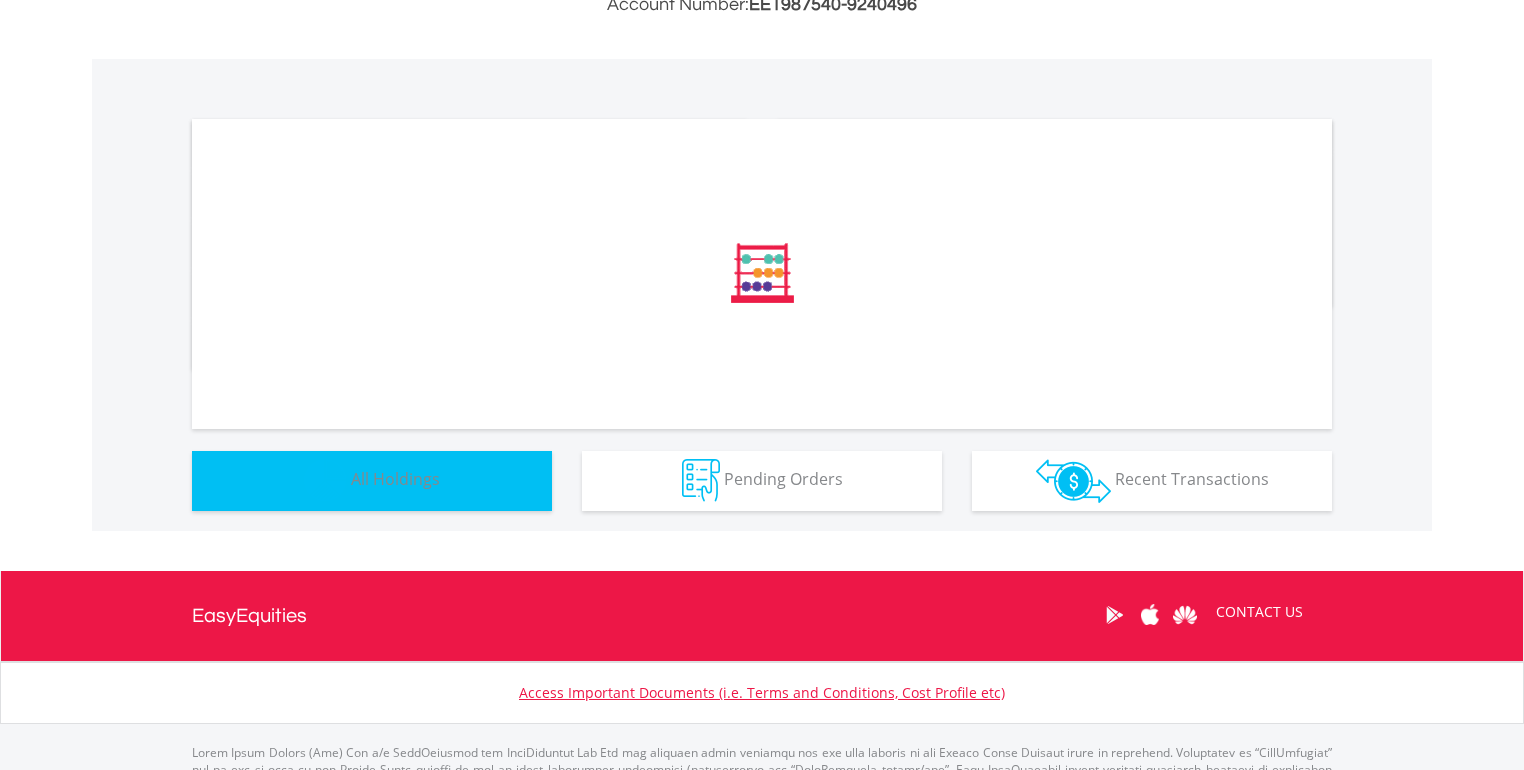click on "Holdings
All Holdings" at bounding box center (372, 481) 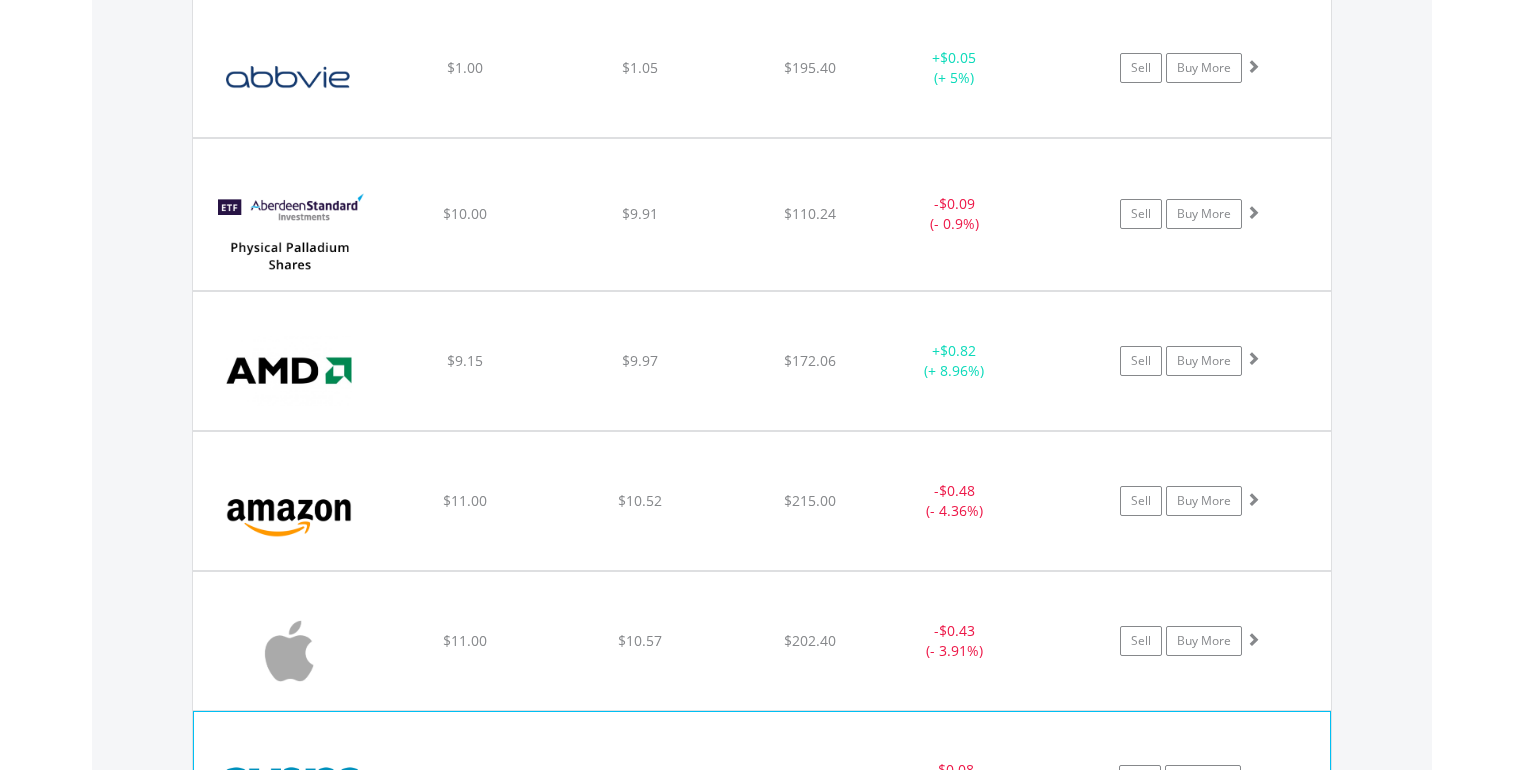 scroll, scrollTop: 2041, scrollLeft: 0, axis: vertical 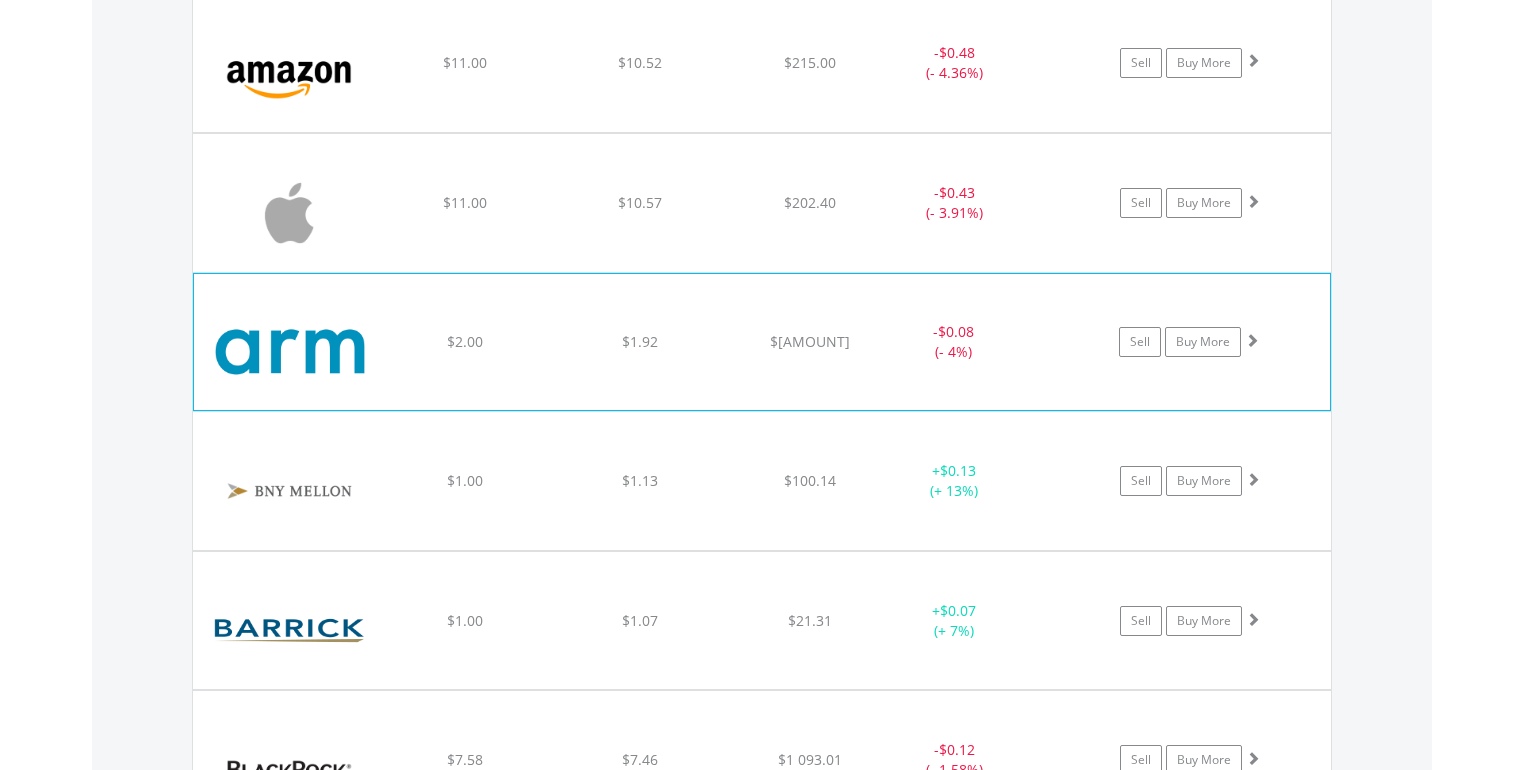 drag, startPoint x: 964, startPoint y: 308, endPoint x: 1113, endPoint y: 381, distance: 165.92166 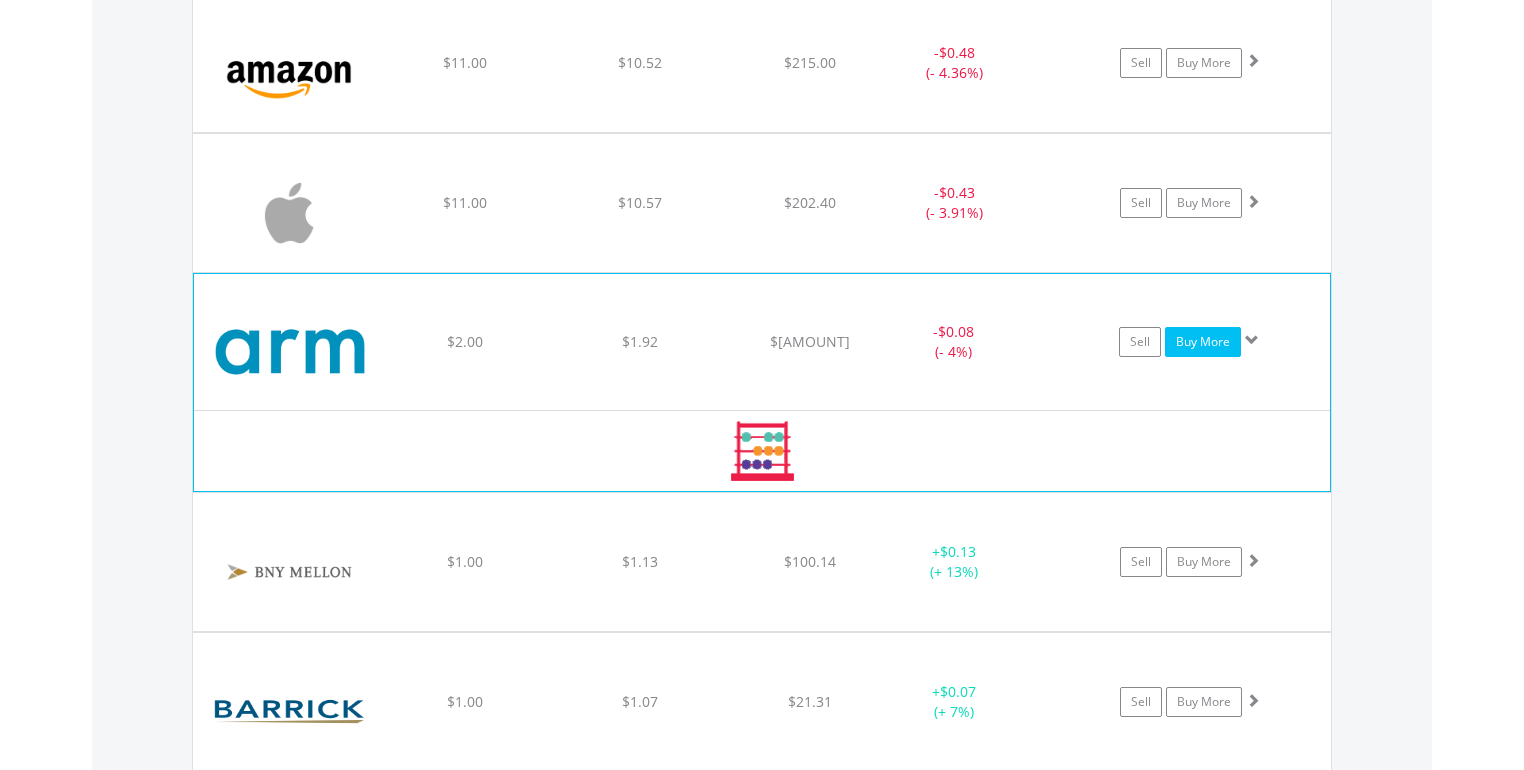 click on "Buy More" at bounding box center [1203, 342] 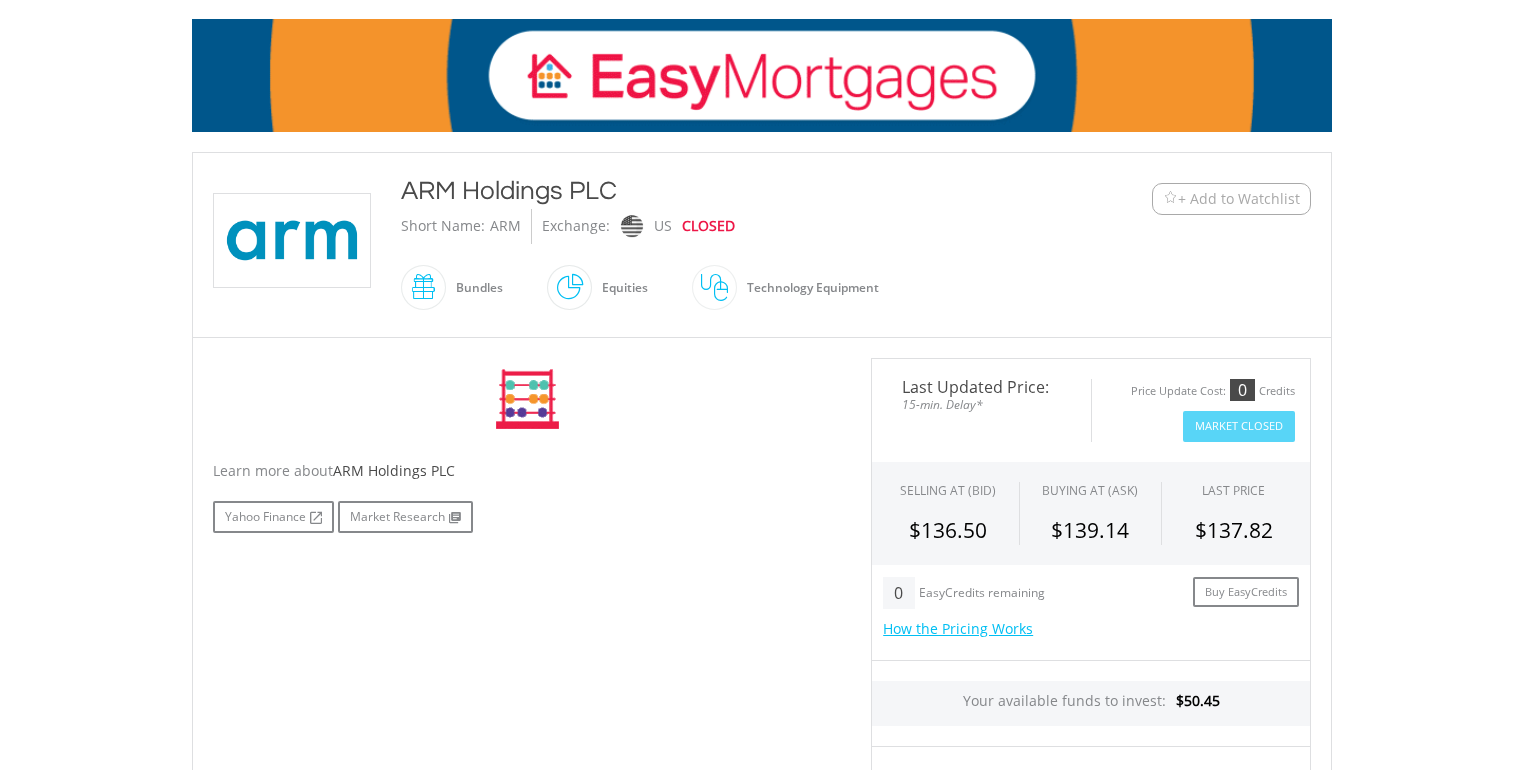 scroll, scrollTop: 640, scrollLeft: 0, axis: vertical 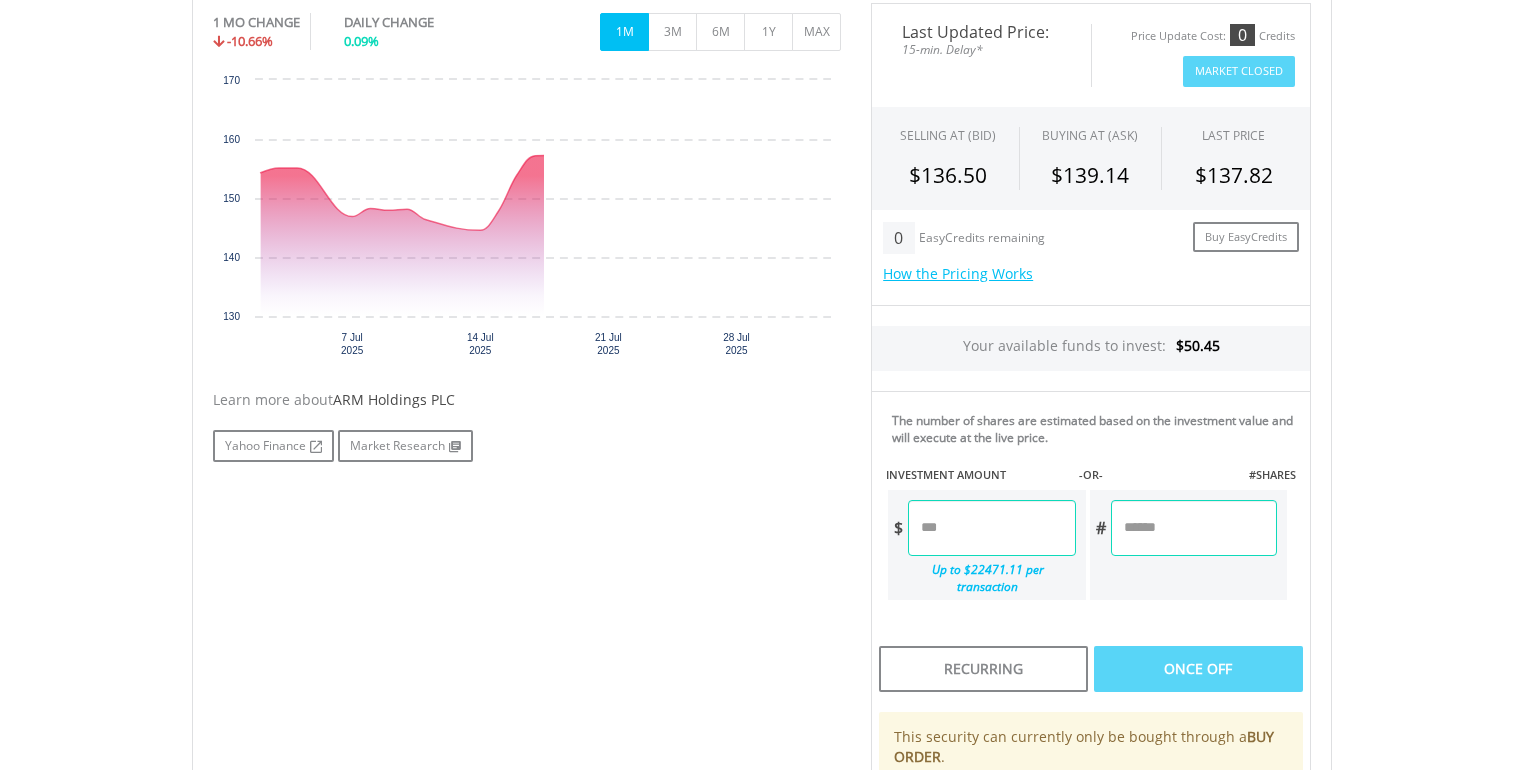 click at bounding box center (991, 528) 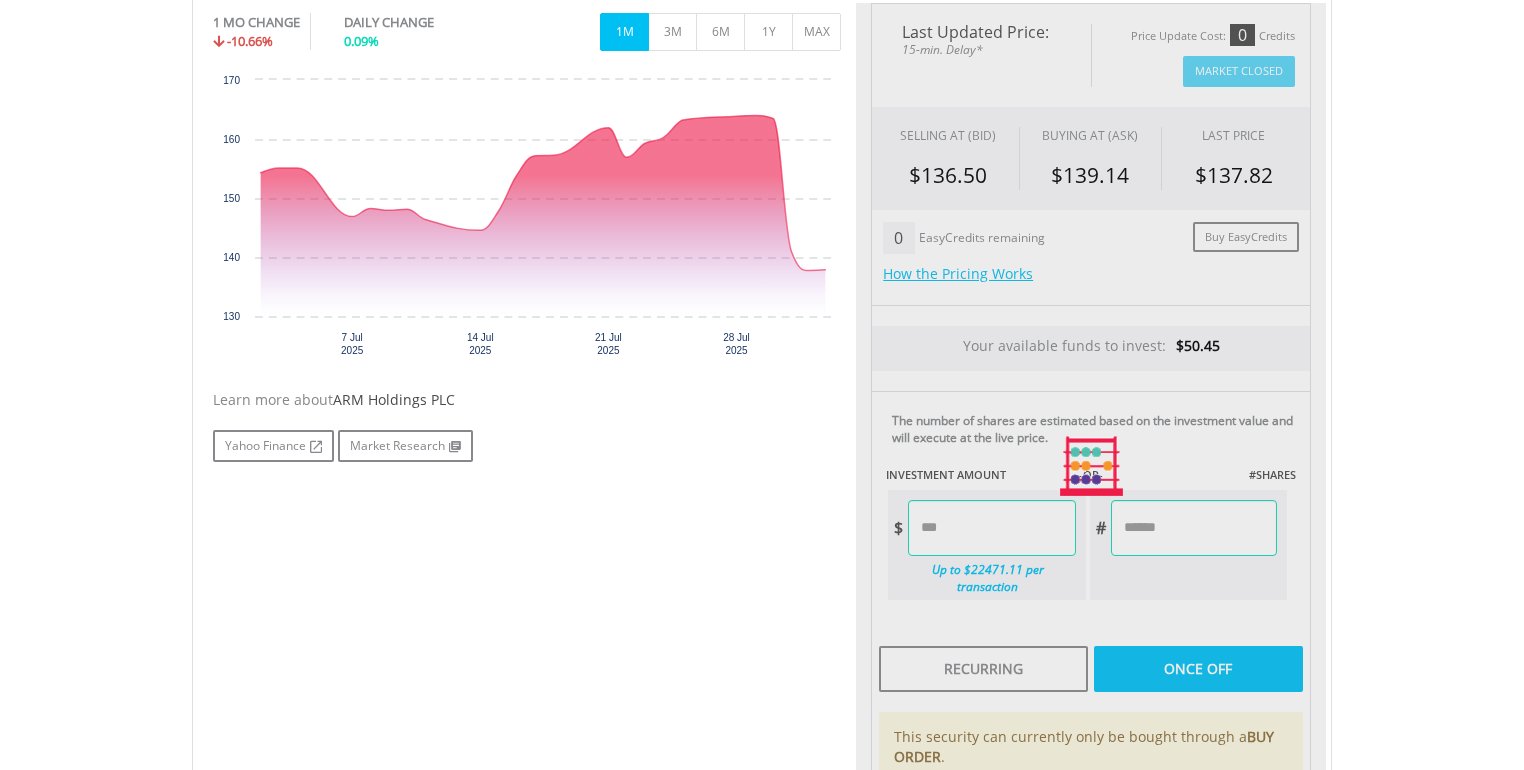 type on "****" 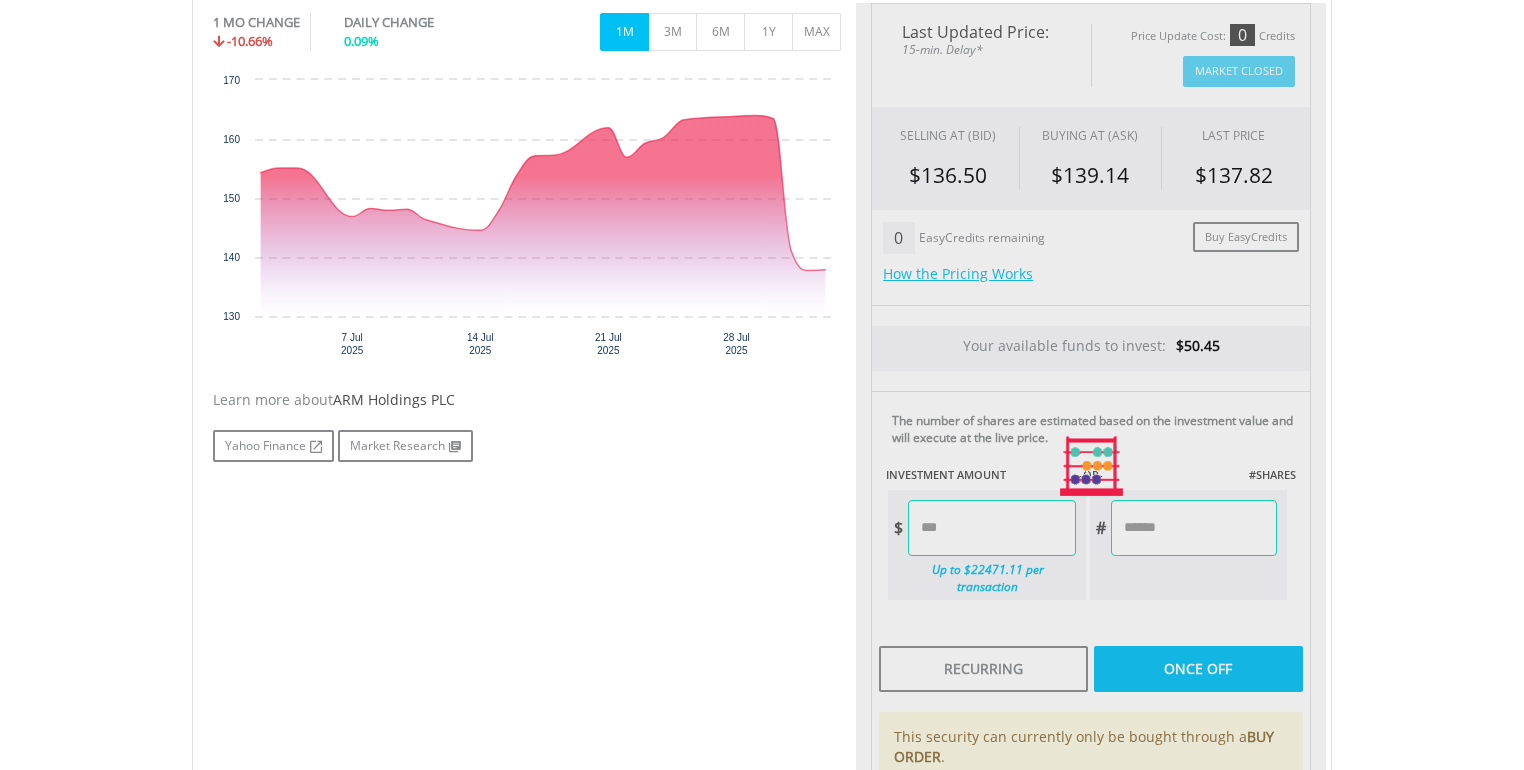 type on "******" 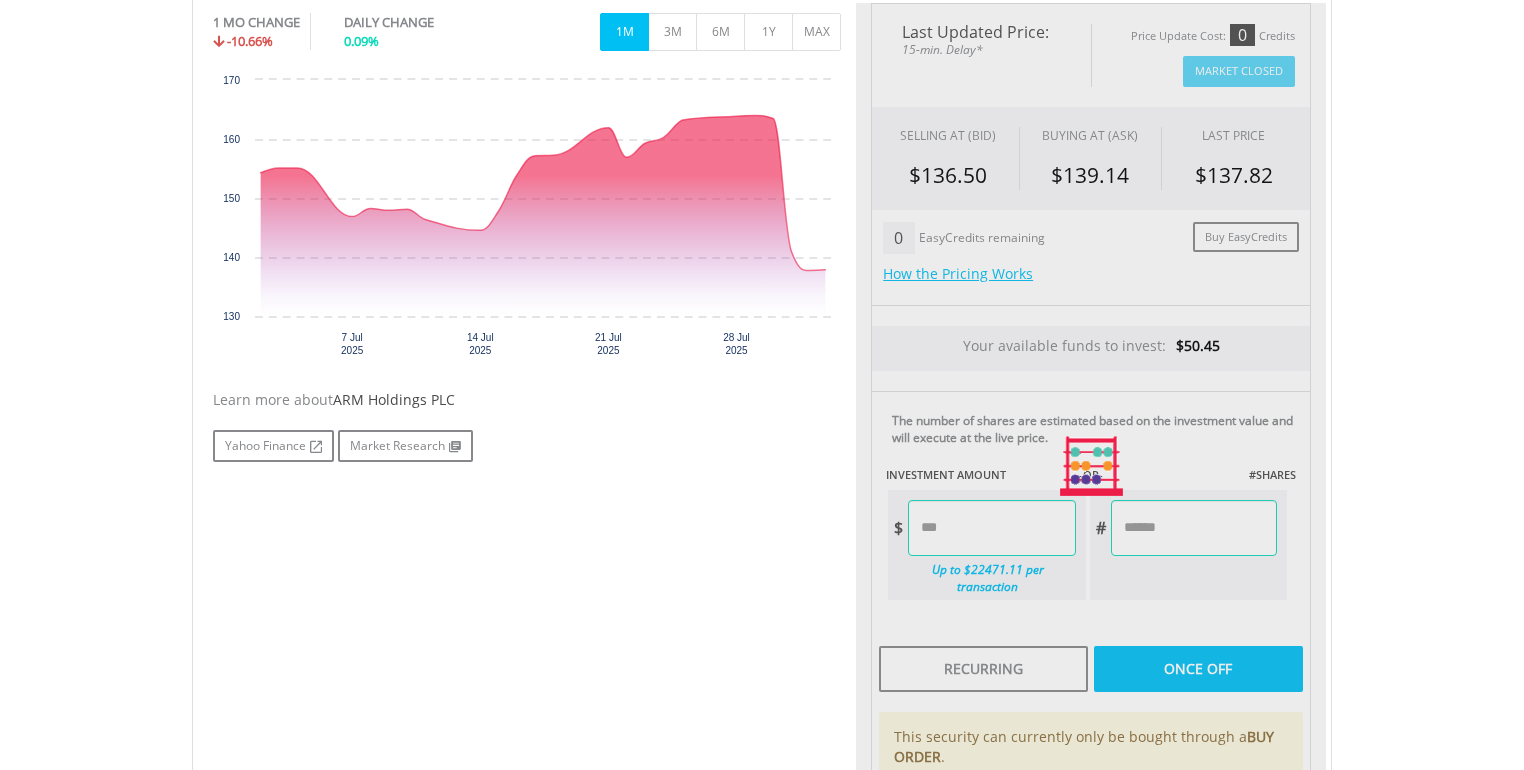 click on "Last Updated Price:
15-min. Delay*
Price Update Cost:
0
Credits
Market Closed
SELLING AT (BID)
BUYING AT                     (ASK)
LAST PRICE
$136.50
$139.14
$137.82
0
$" at bounding box center [1091, 467] 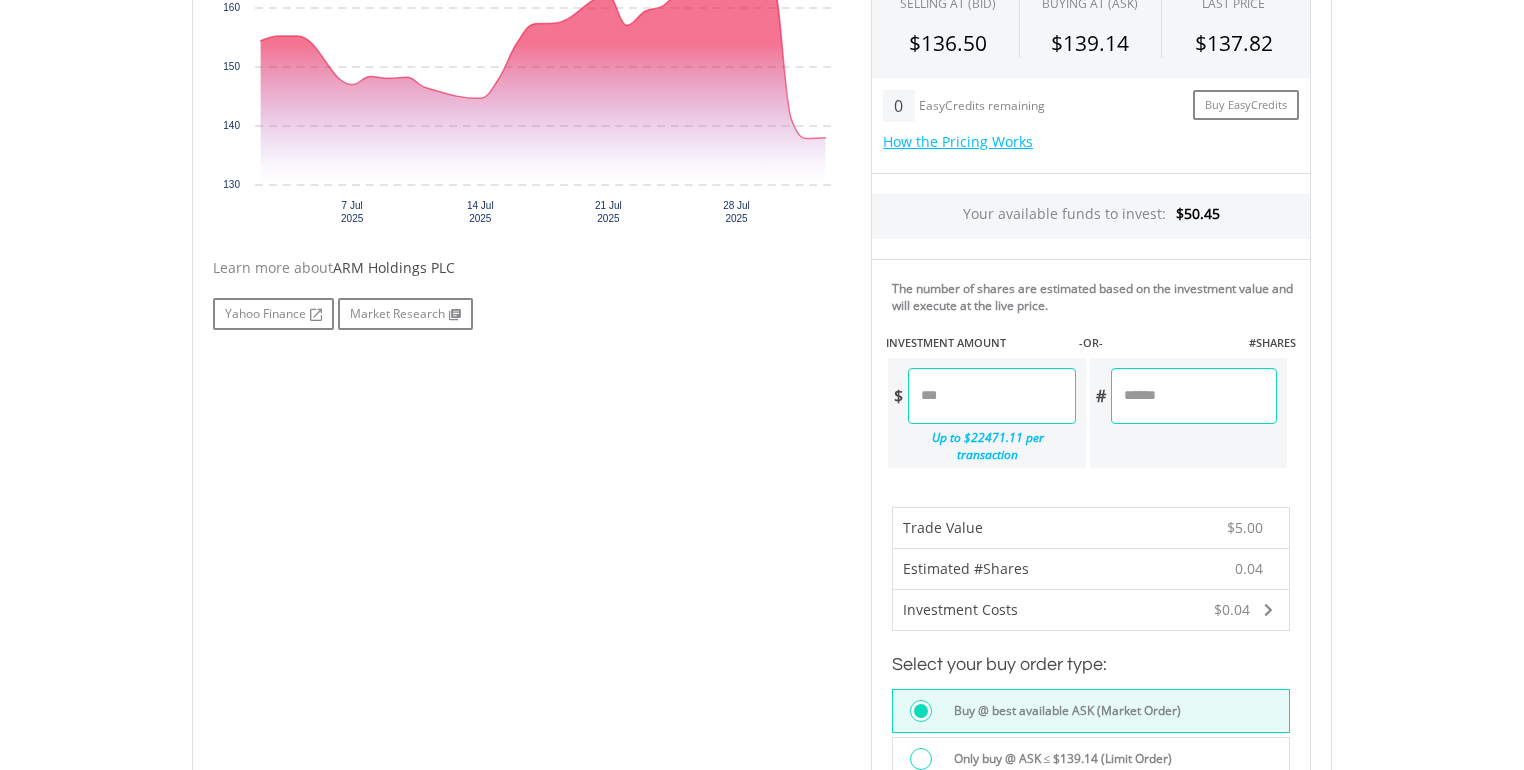 scroll, scrollTop: 1040, scrollLeft: 0, axis: vertical 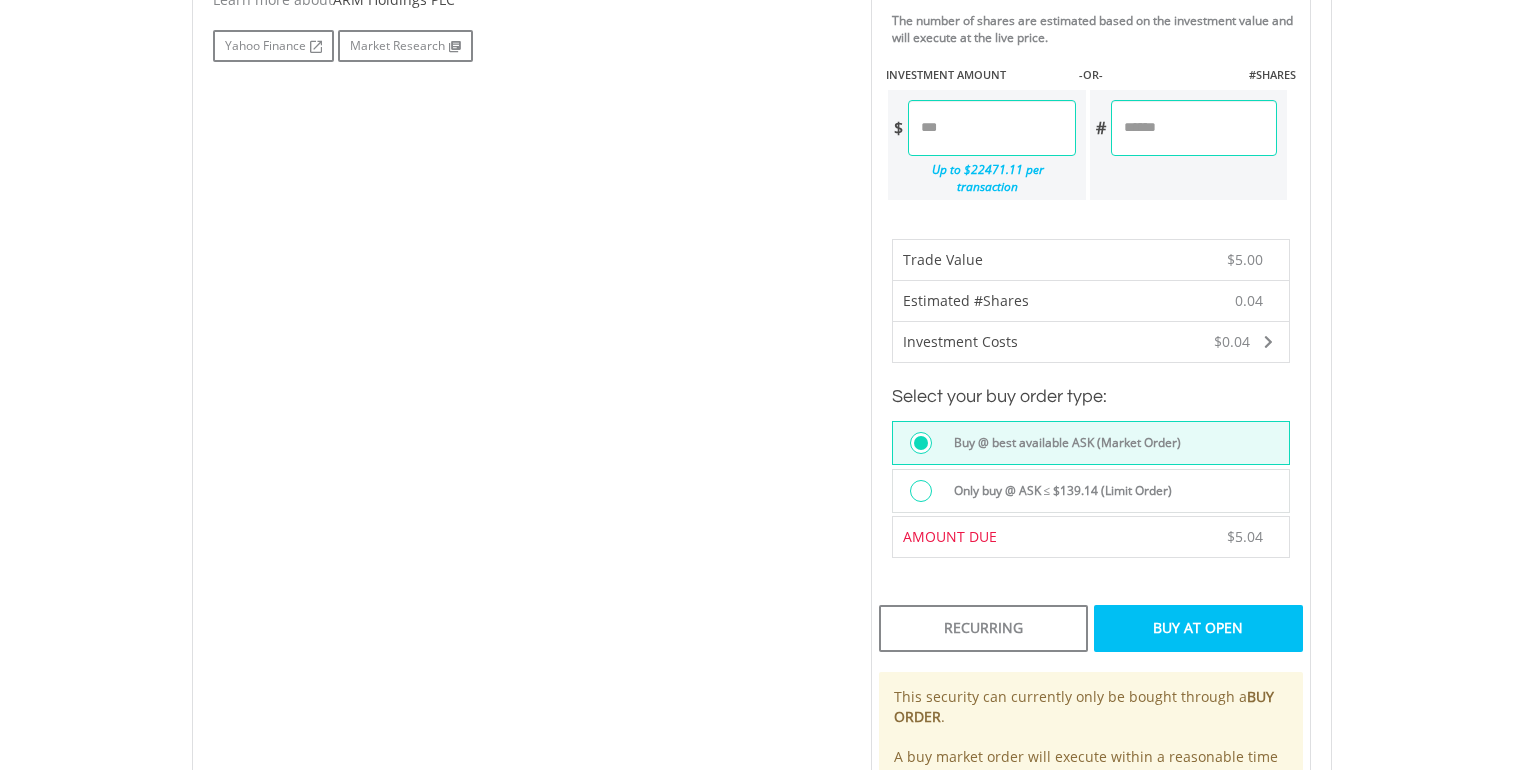click on "Buy At Open" at bounding box center (1198, 628) 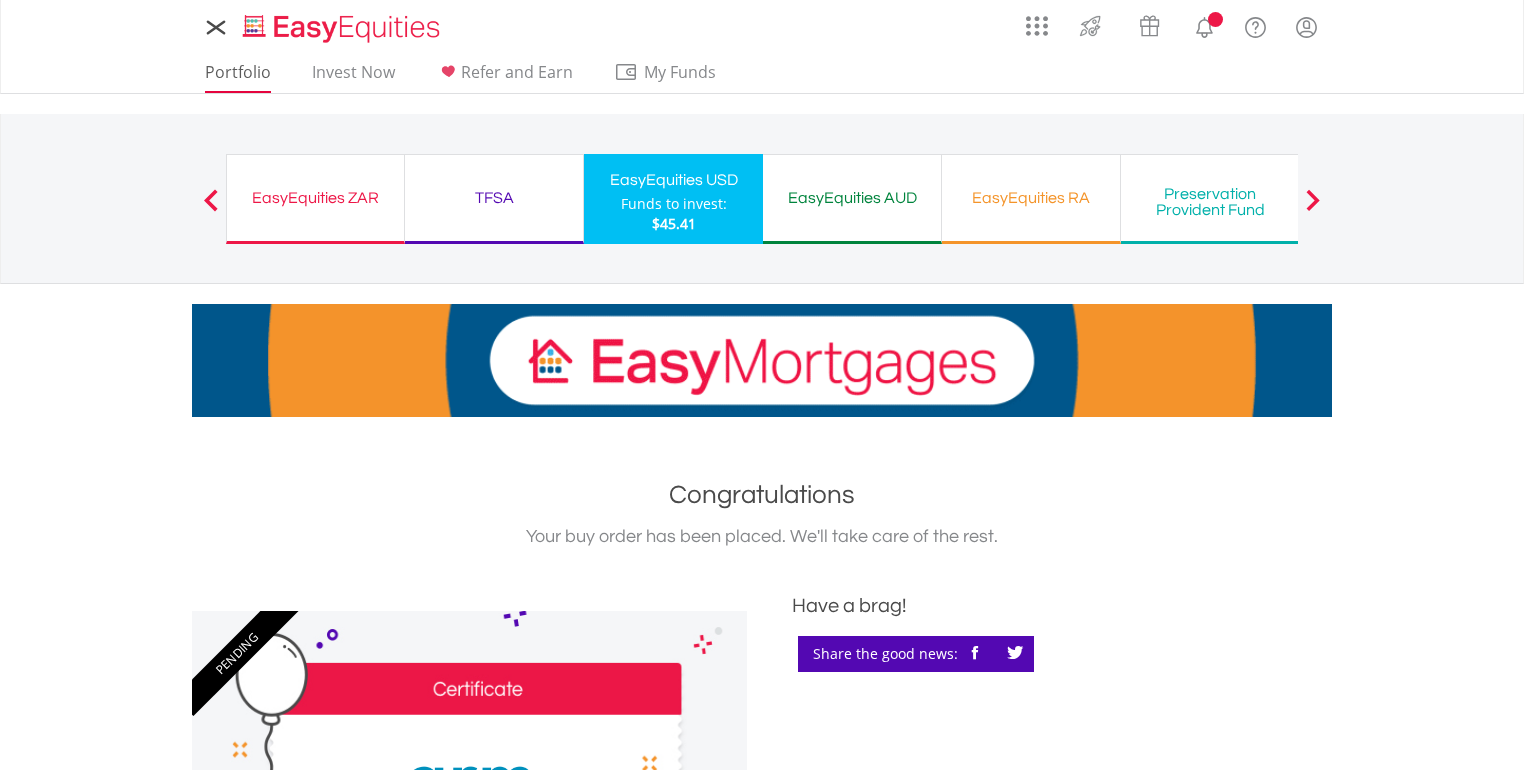 scroll, scrollTop: 0, scrollLeft: 0, axis: both 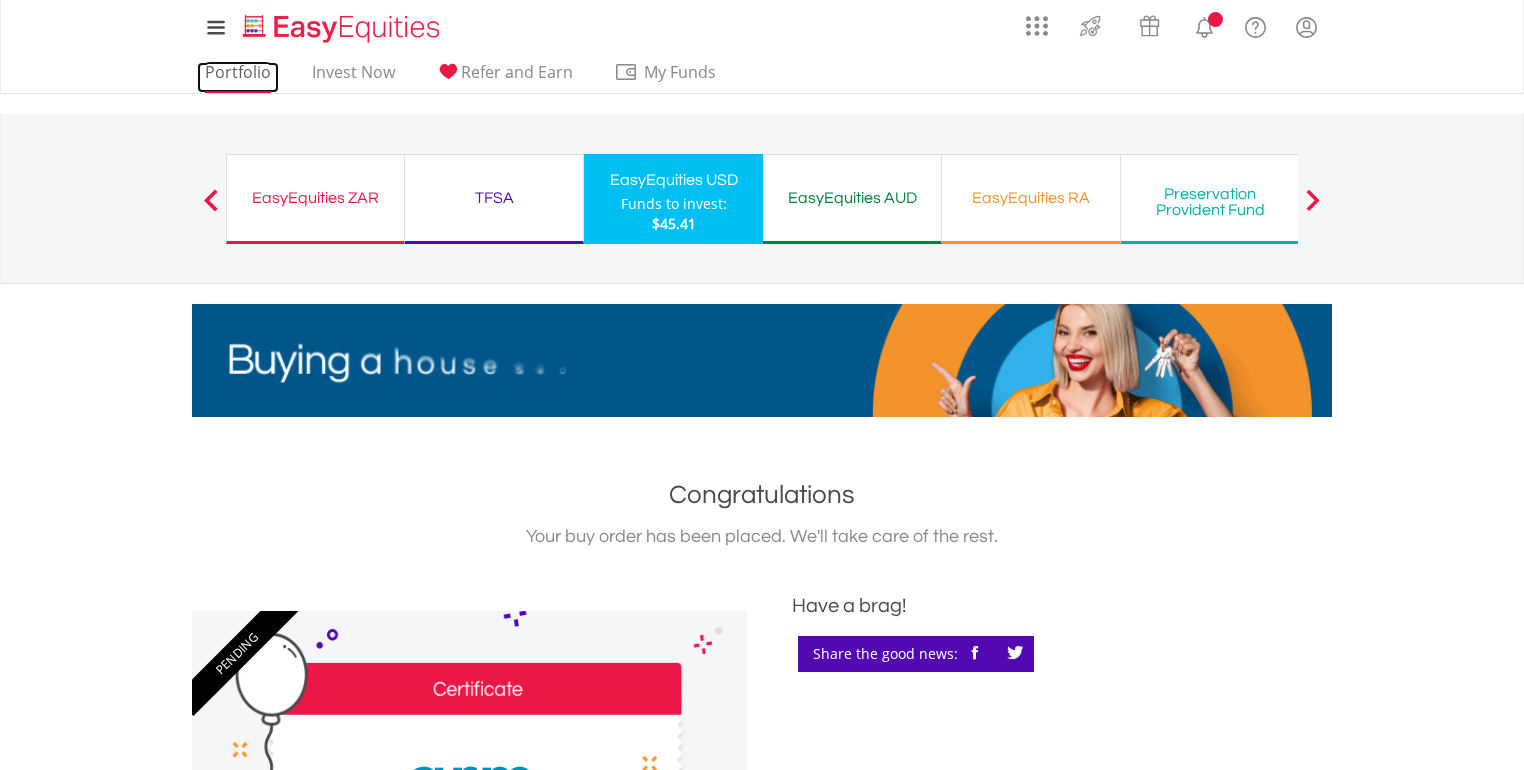 click on "Portfolio" at bounding box center (238, 77) 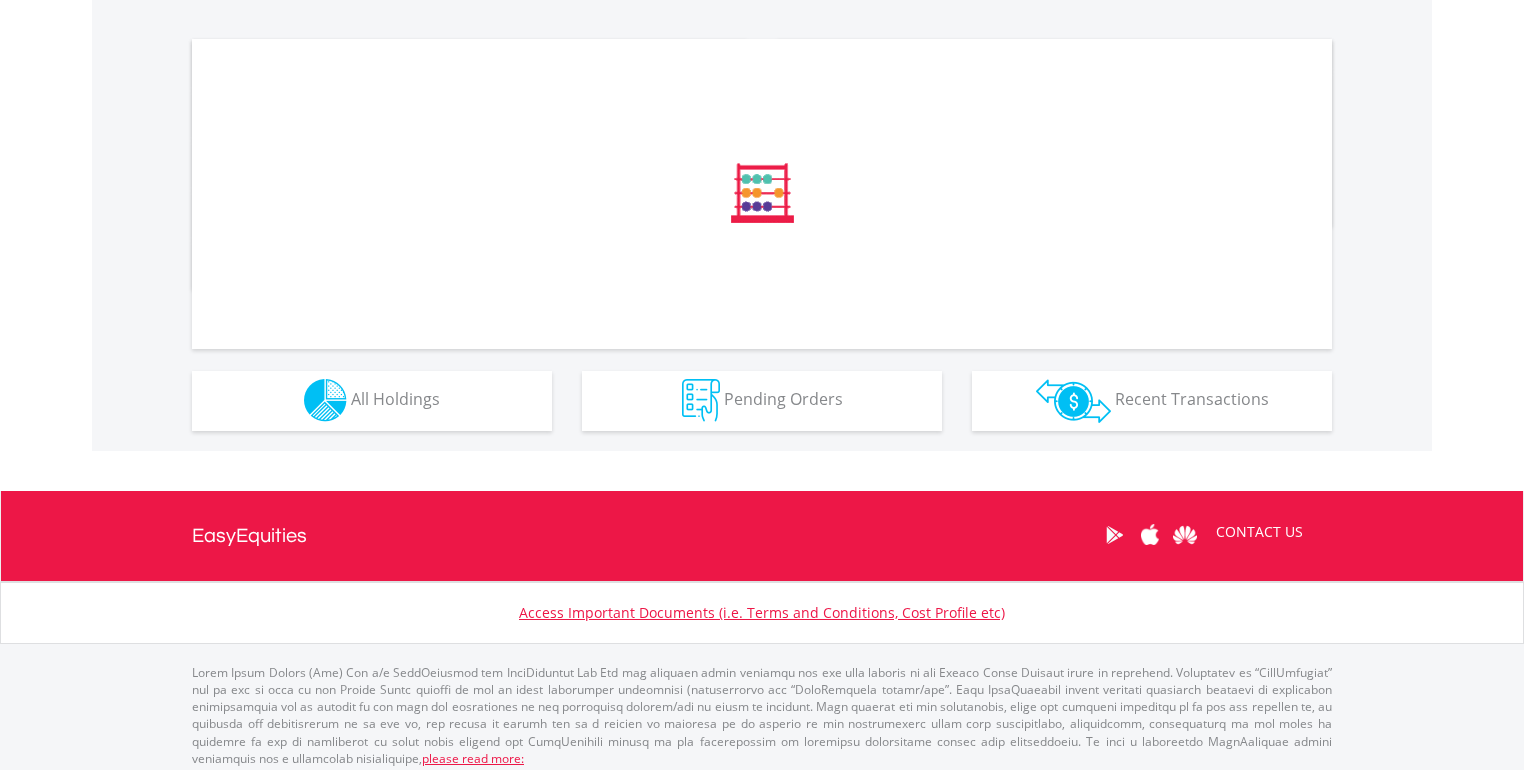 scroll, scrollTop: 620, scrollLeft: 0, axis: vertical 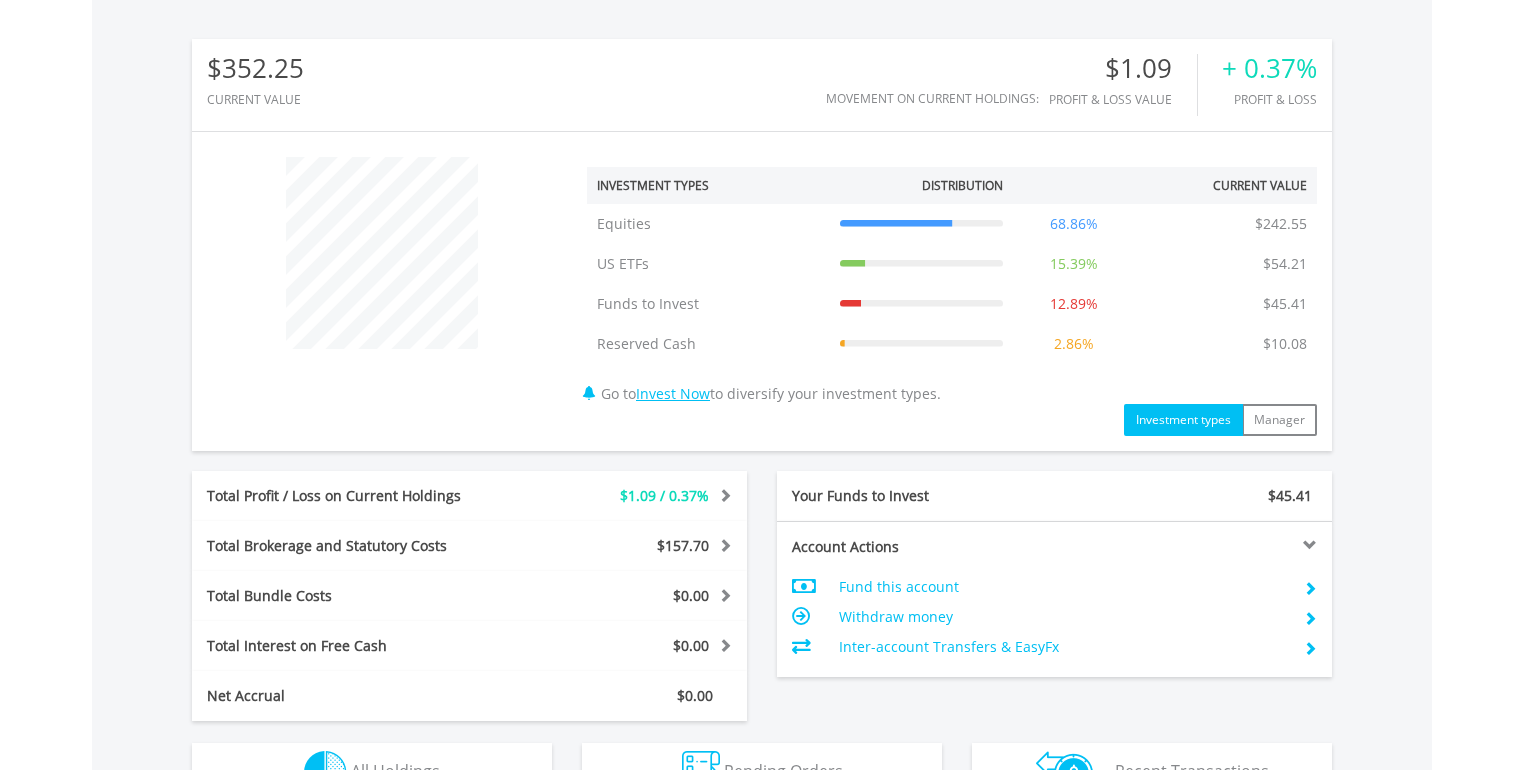 click on "Investment Types
Distribution
Current Value
Show All
Equities
Equities
$242.55
68.86%
$242.55
US ETFs
US ETFs
$54.21
15.39%
$54.21
Funds to Invest
$45.41" at bounding box center [762, 291] 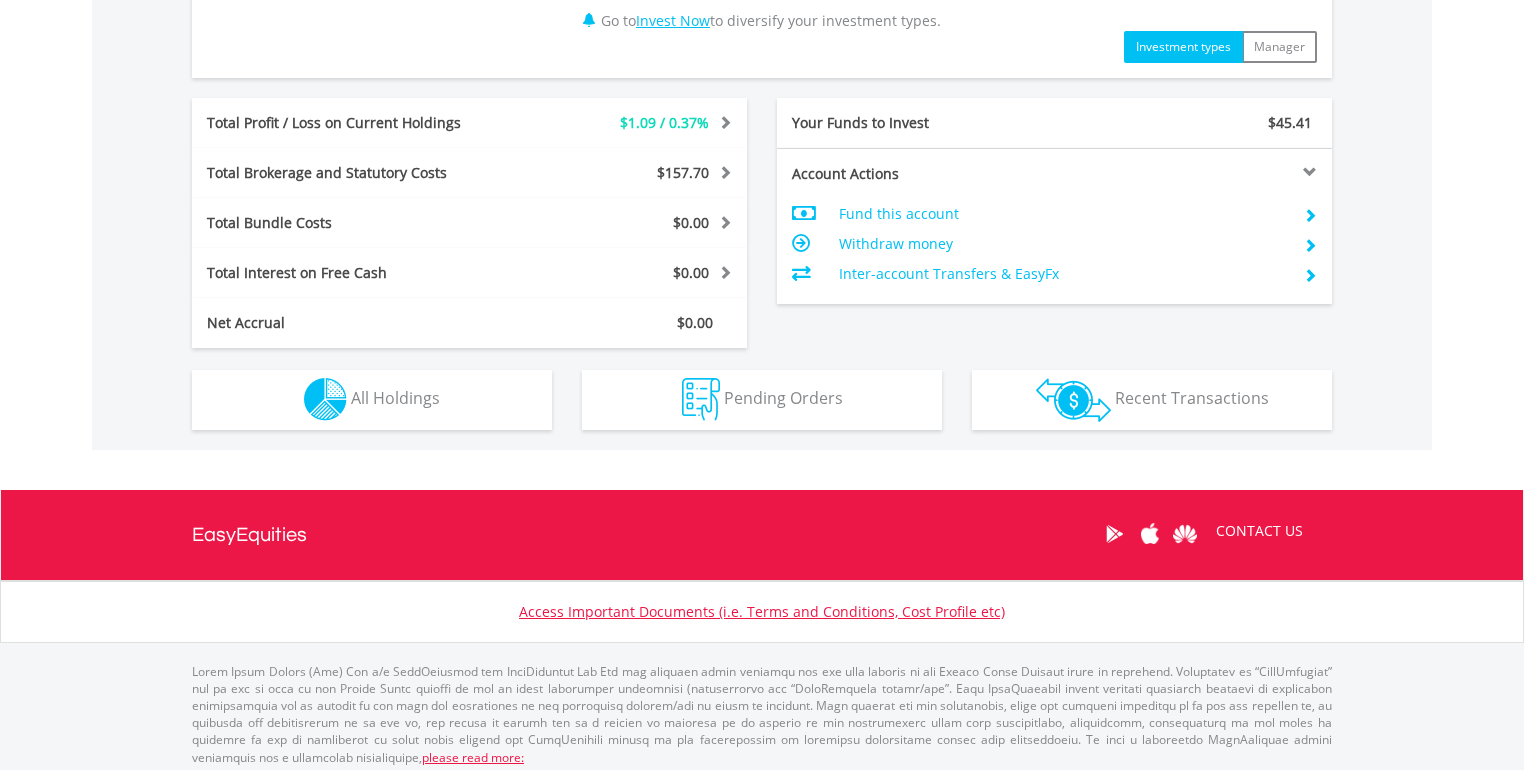 scroll, scrollTop: 999, scrollLeft: 0, axis: vertical 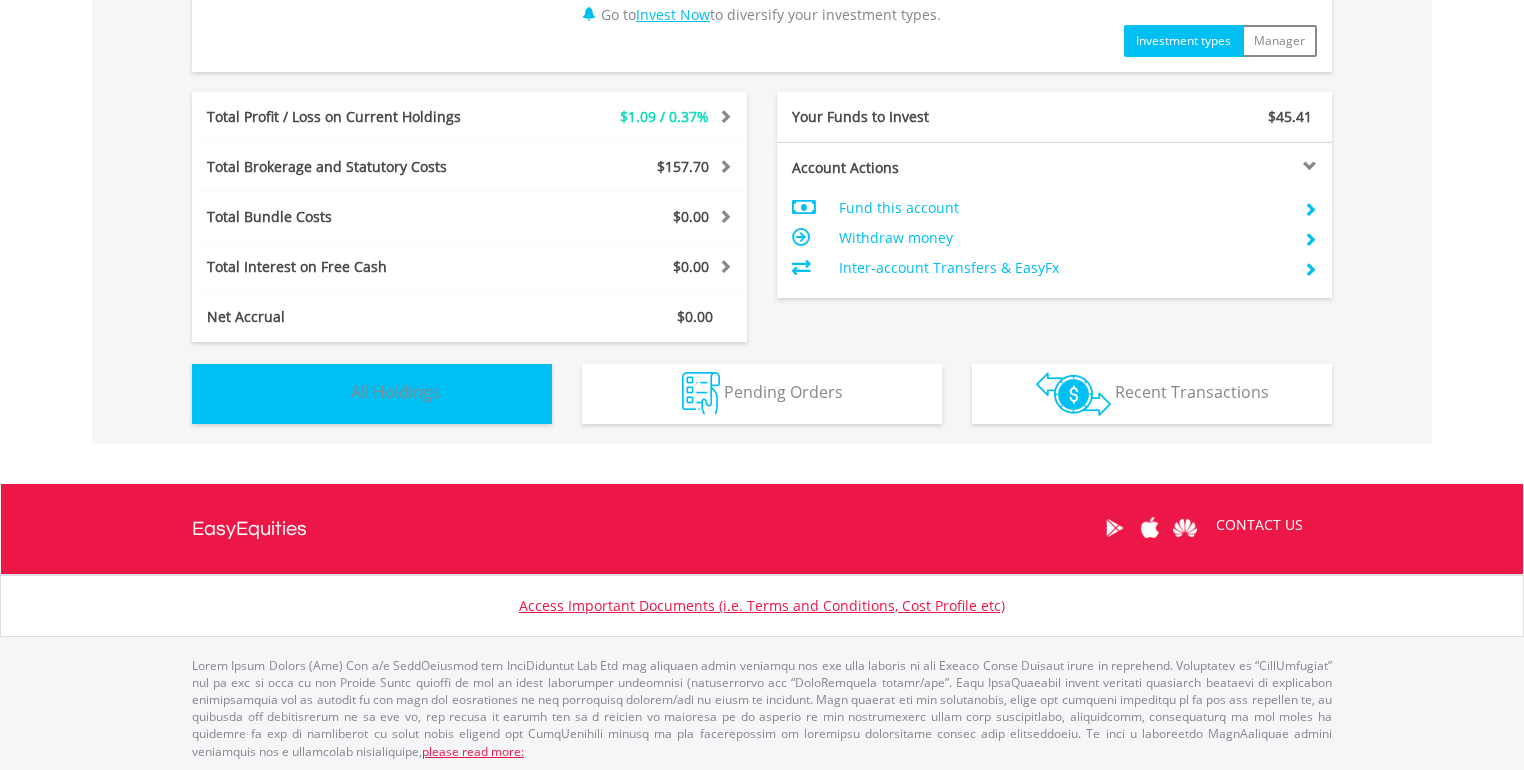 click on "Holdings
All Holdings" at bounding box center [372, 394] 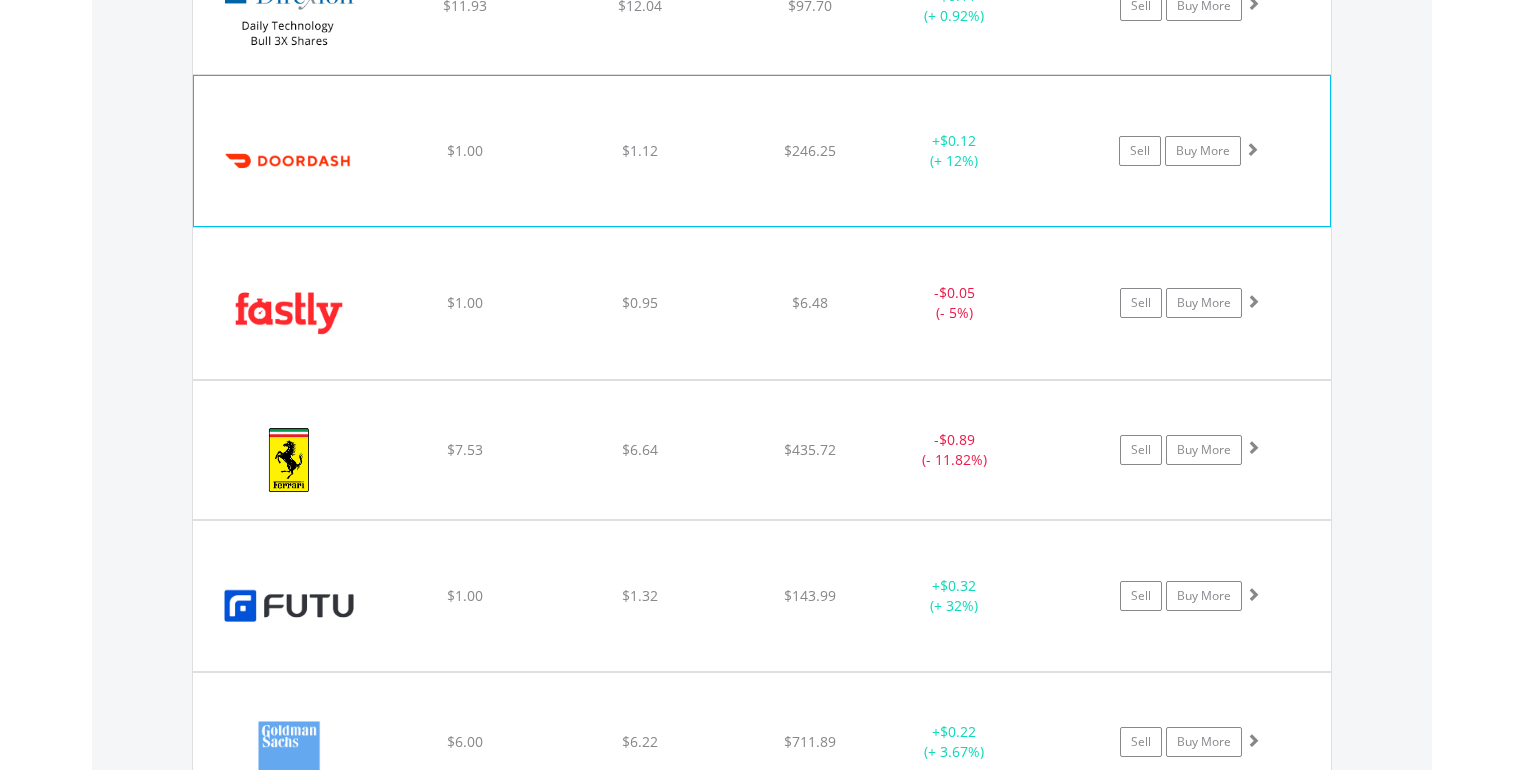 scroll, scrollTop: 4283, scrollLeft: 0, axis: vertical 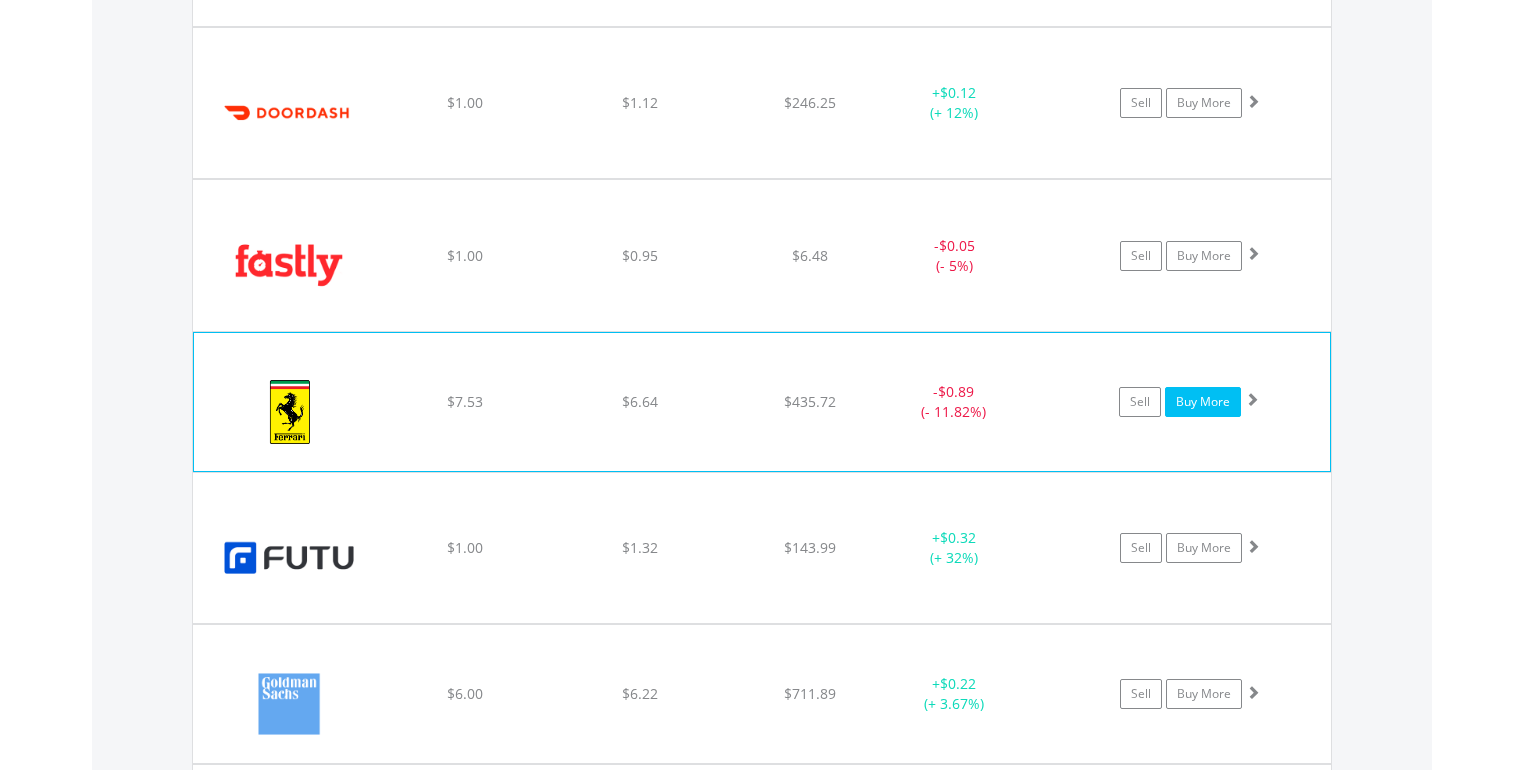 click on "Buy More" at bounding box center [1203, 402] 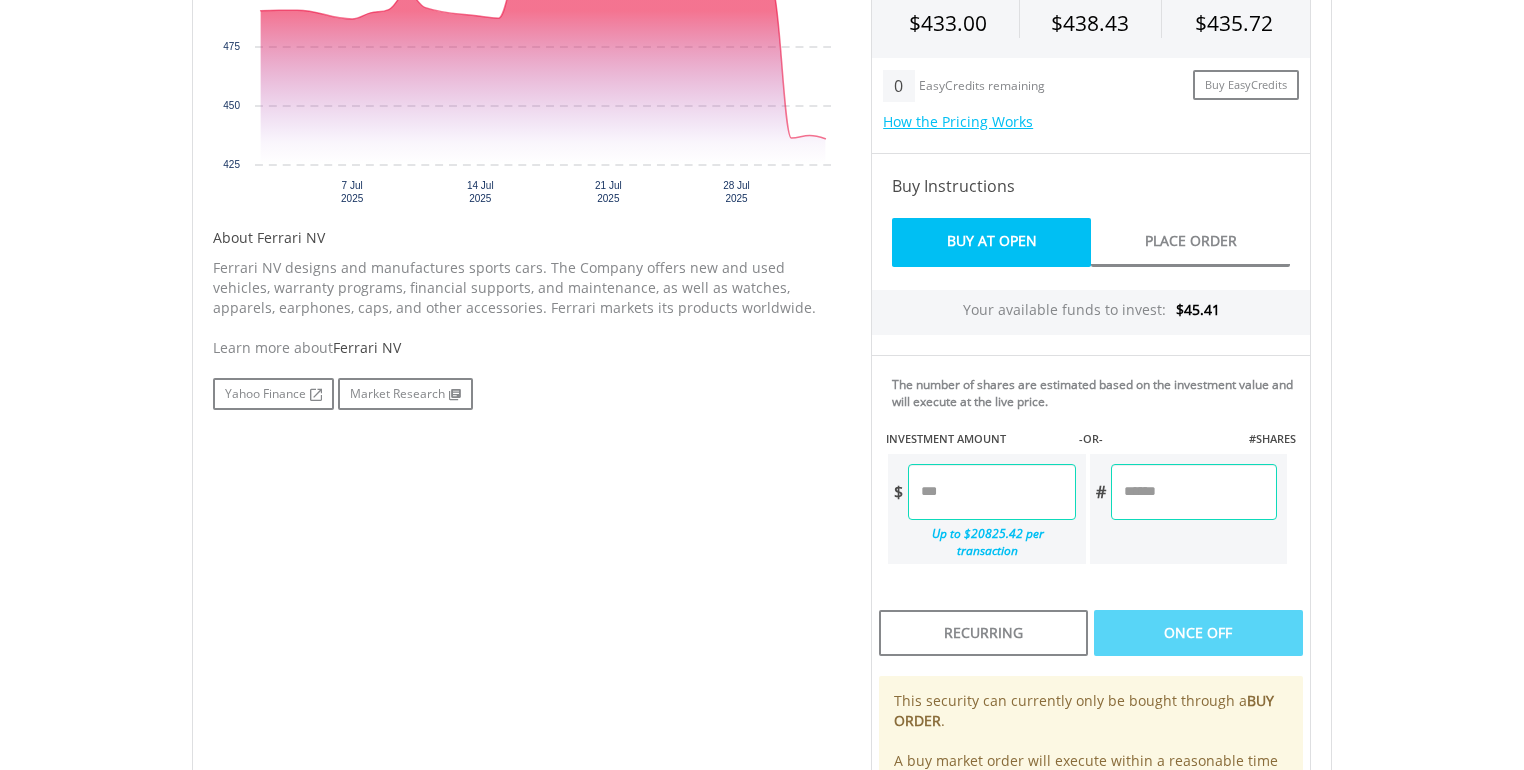 scroll, scrollTop: 800, scrollLeft: 0, axis: vertical 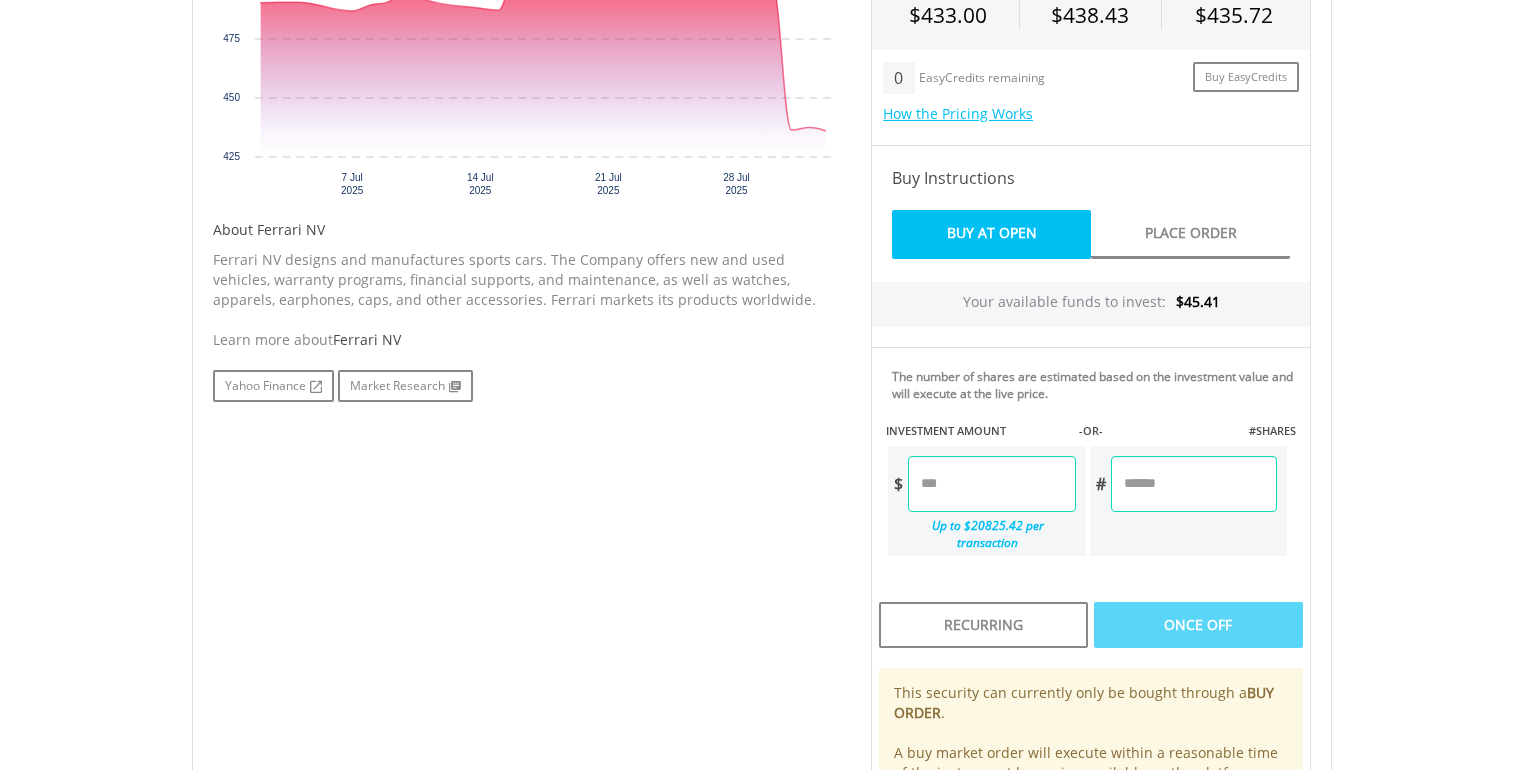 click at bounding box center [991, 484] 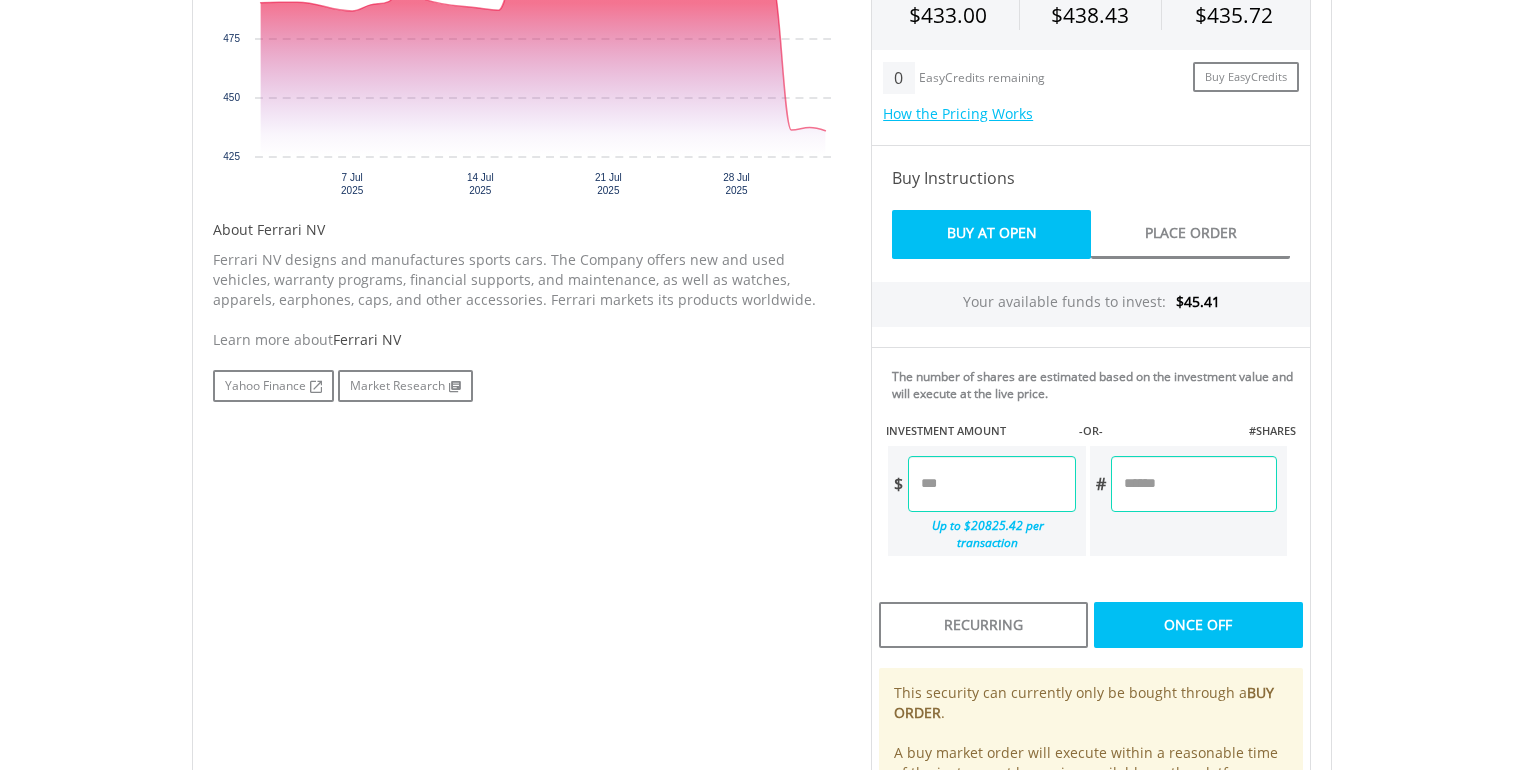 click on "Last Updated Price:
15-min. Delay*
Price Update Cost:
0
Credits
Market Closed
SELLING AT (BID)
BUYING AT                     (ASK)
LAST PRICE
$433.00
$438.43
$435.72
0
$" at bounding box center (1091, 364) 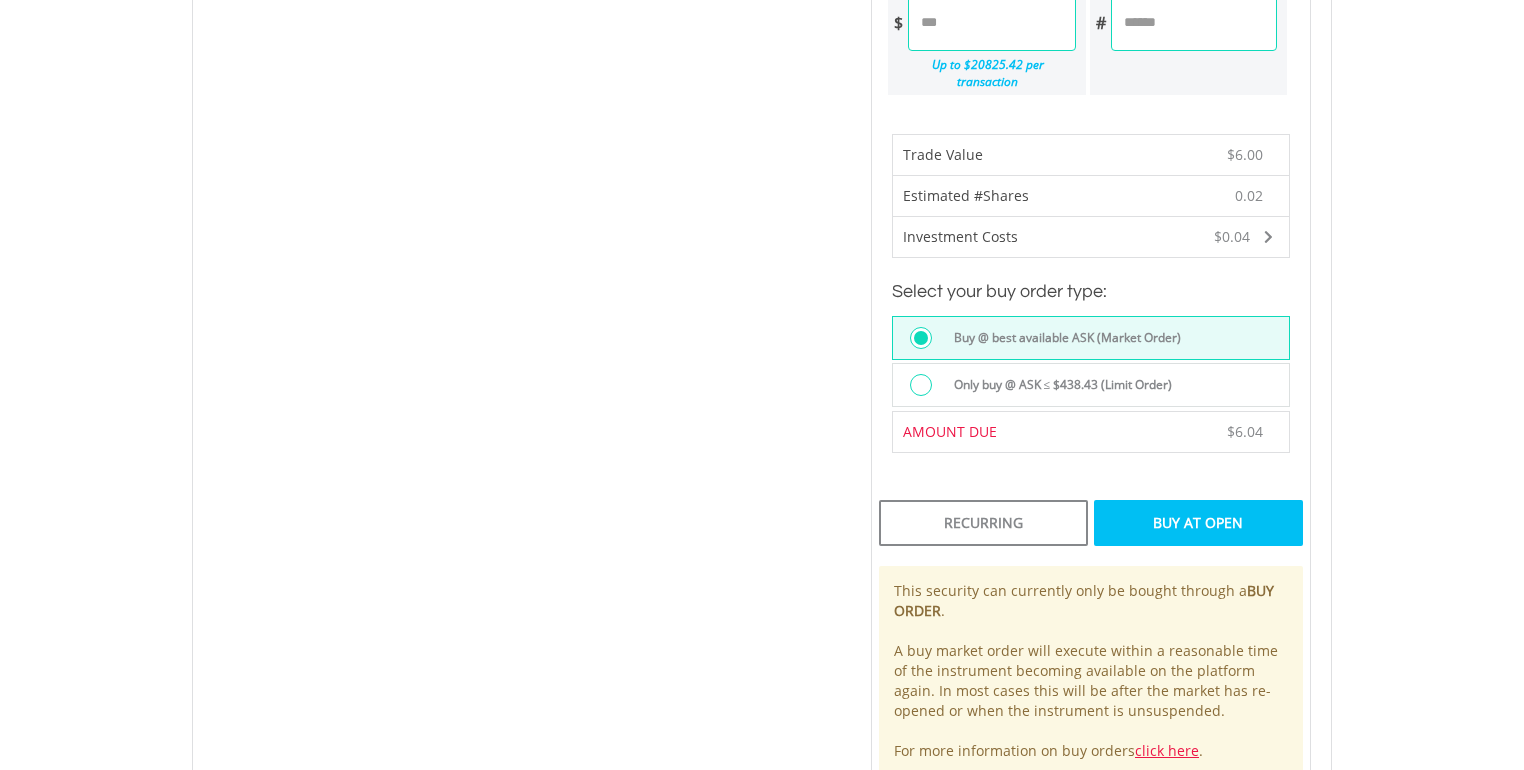 scroll, scrollTop: 1262, scrollLeft: 0, axis: vertical 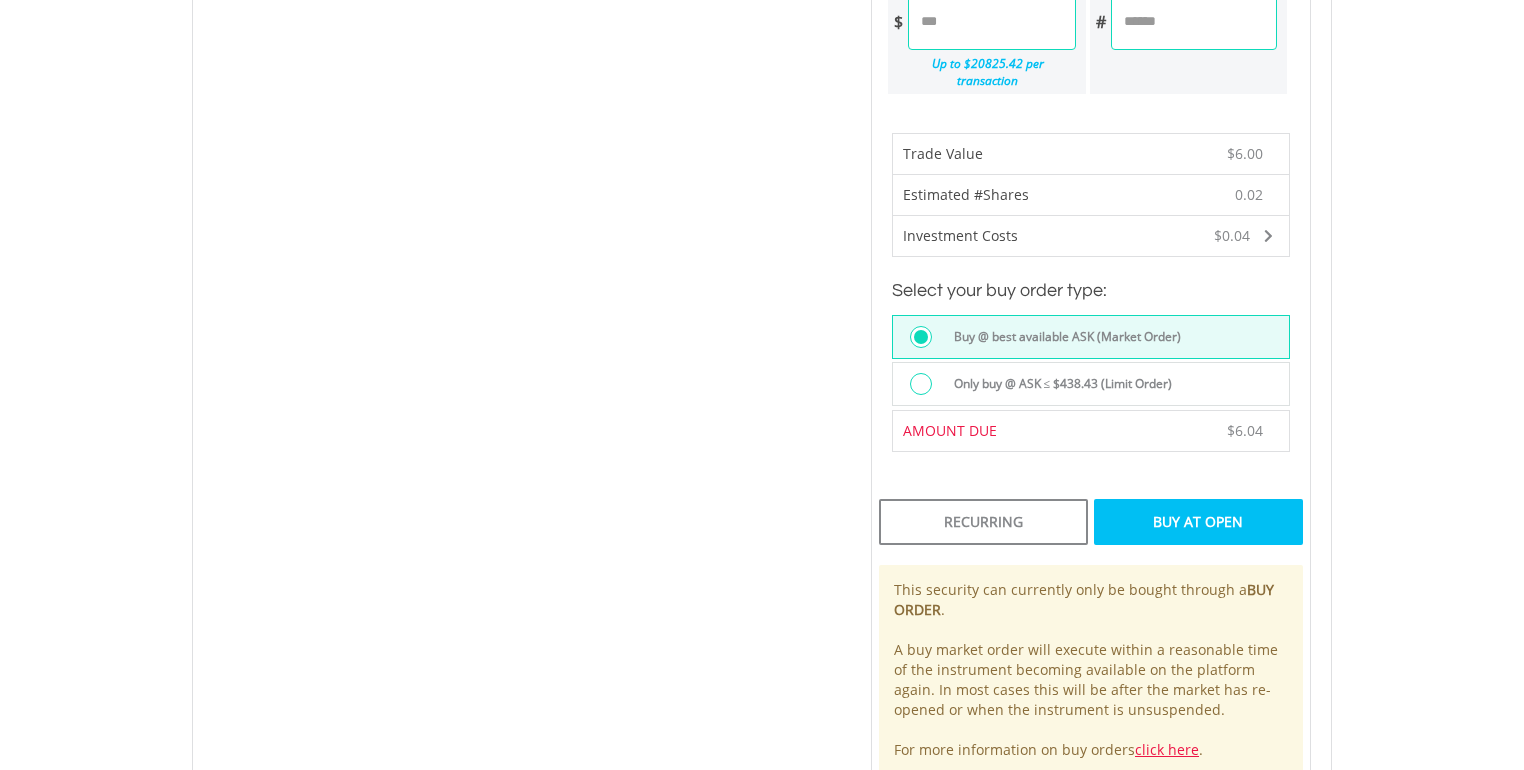click on "Buy At Open" at bounding box center (1198, 522) 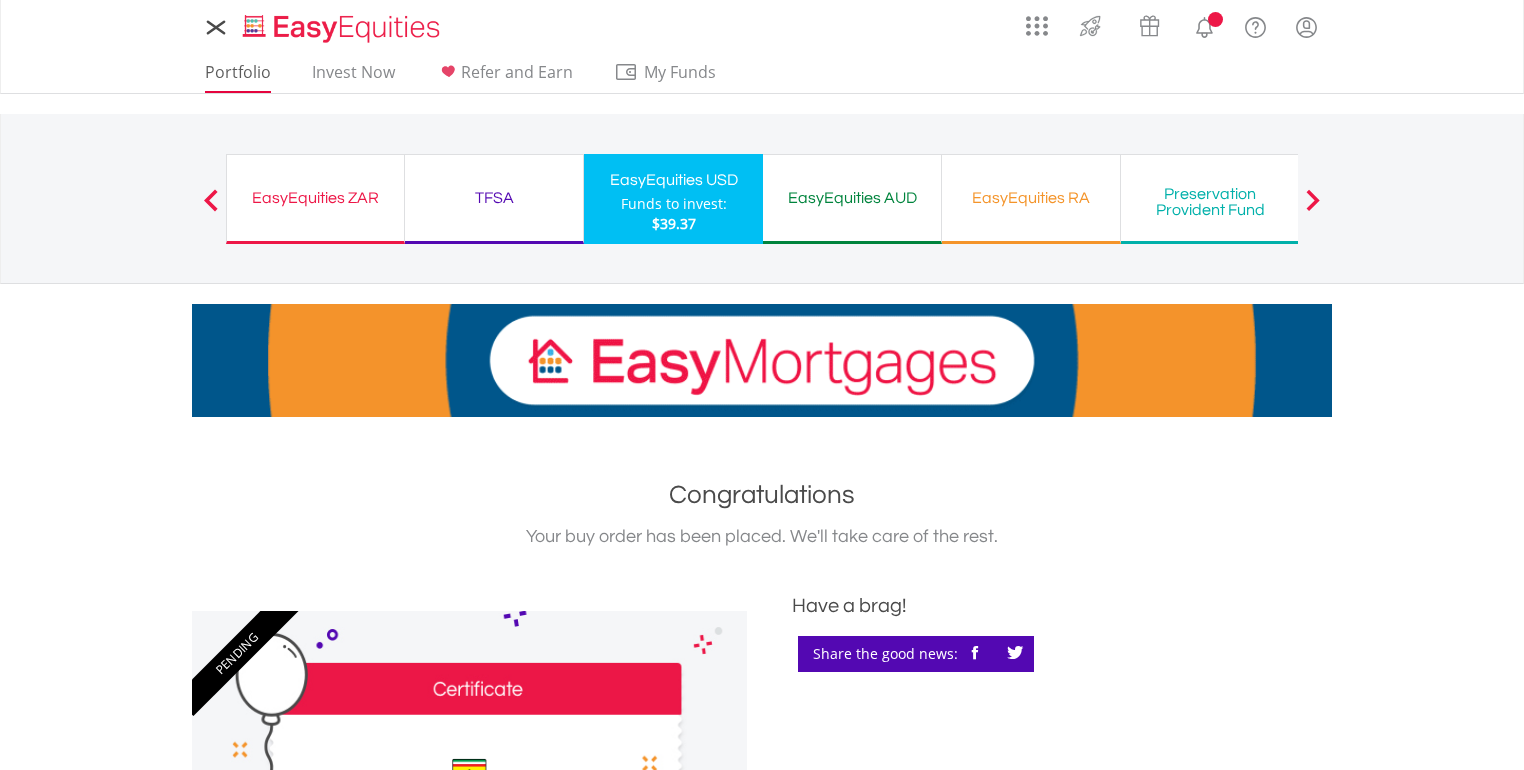 scroll, scrollTop: 0, scrollLeft: 0, axis: both 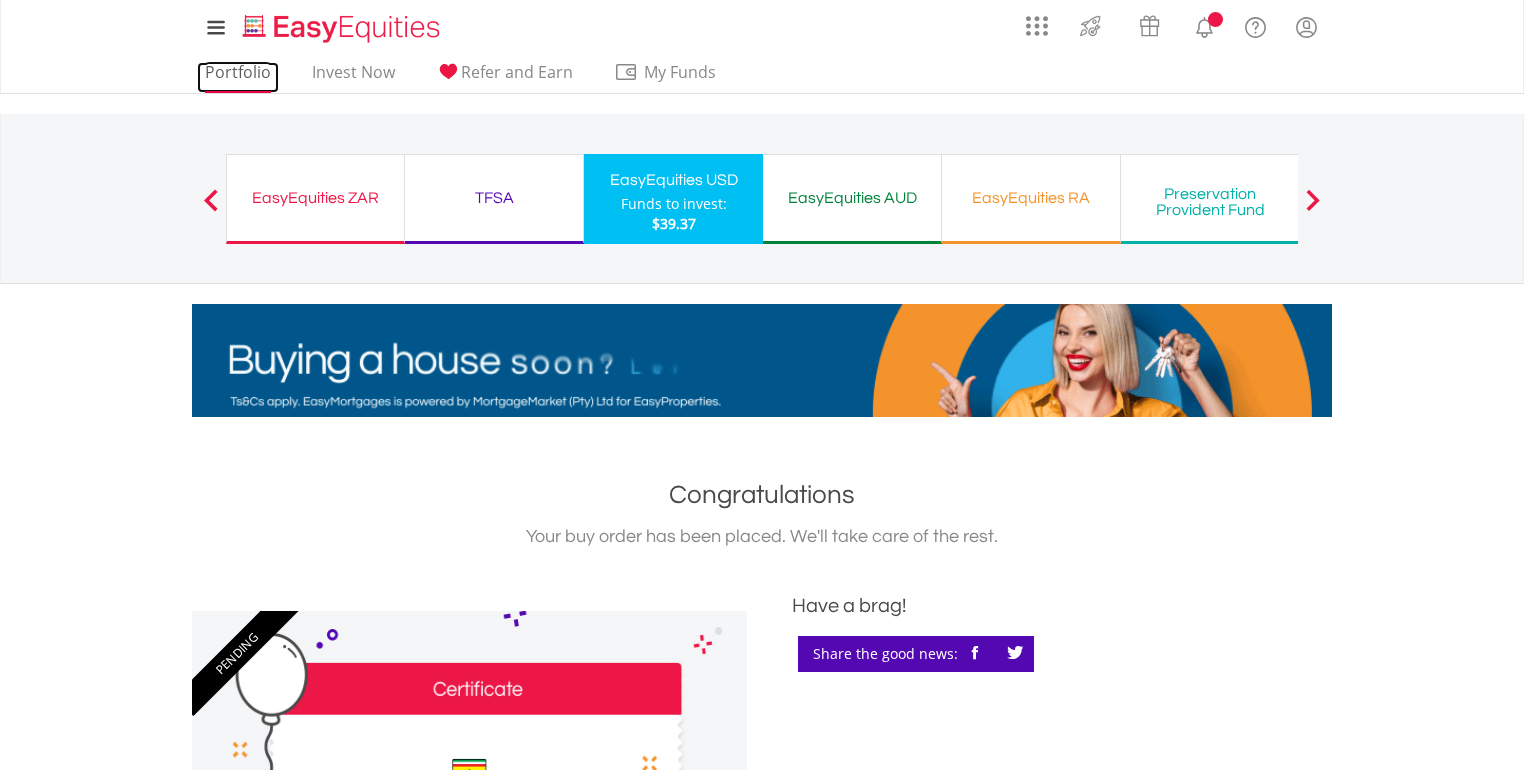 click on "Portfolio" at bounding box center [238, 77] 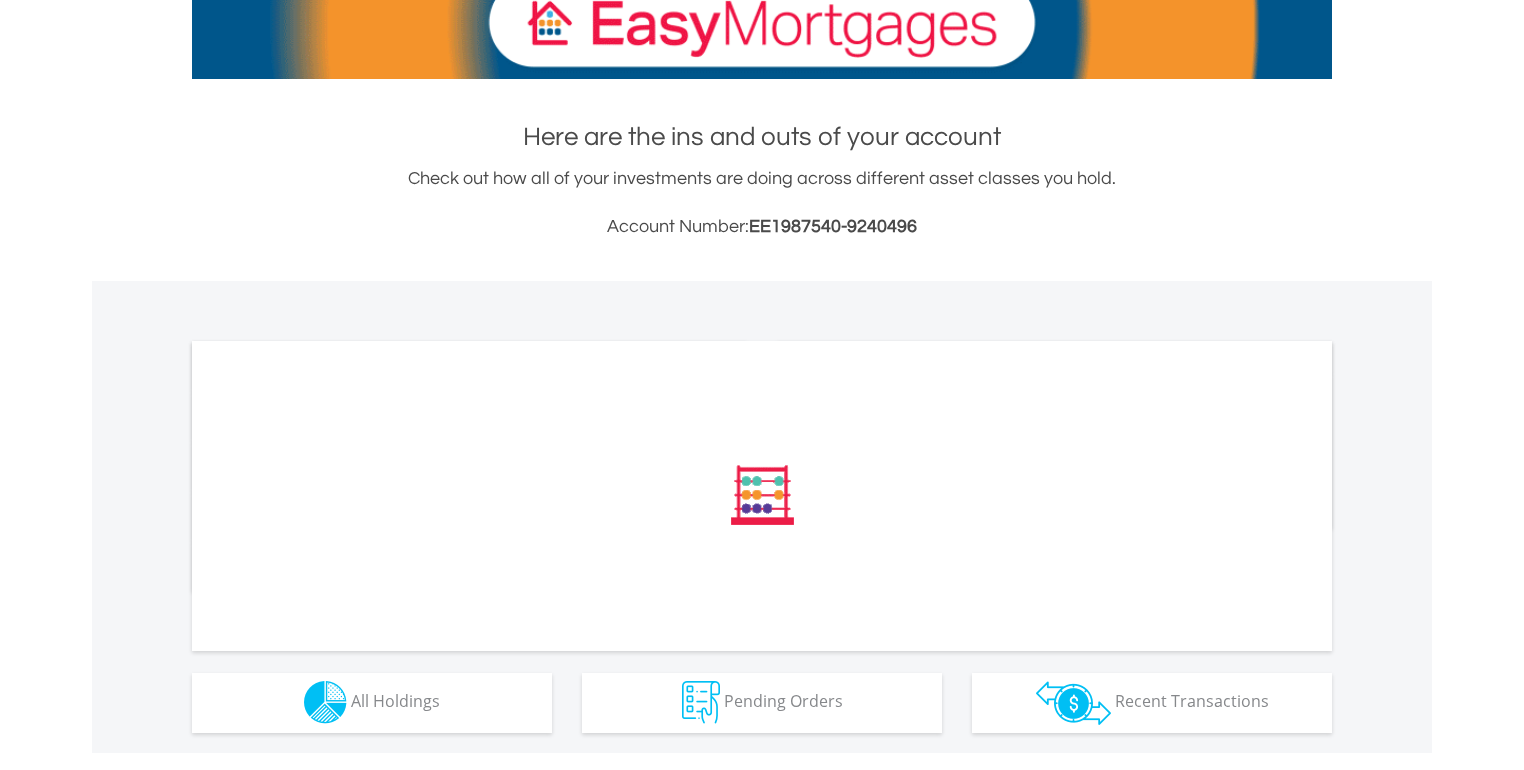 scroll, scrollTop: 560, scrollLeft: 0, axis: vertical 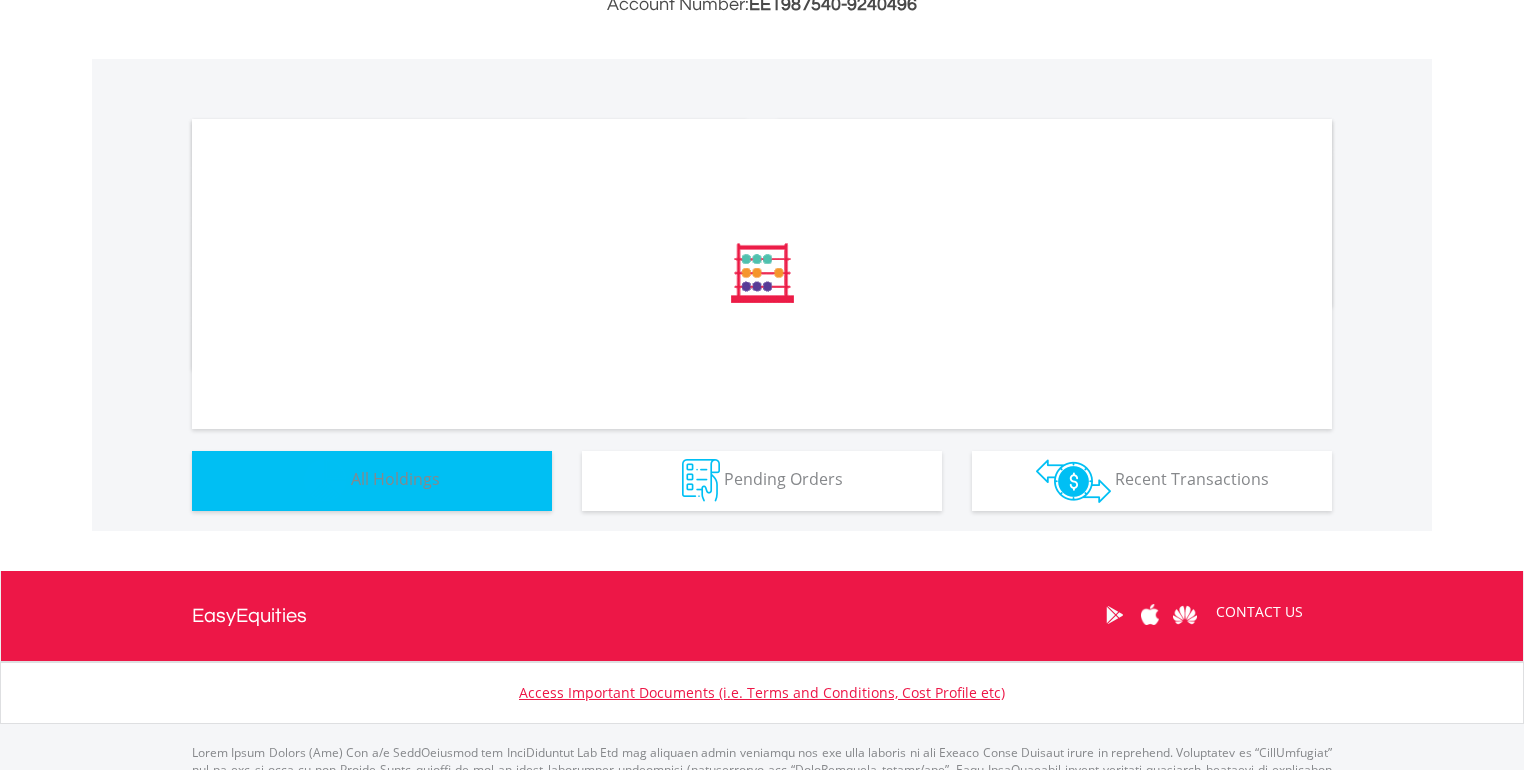 click on "Holdings
All Holdings" at bounding box center (372, 481) 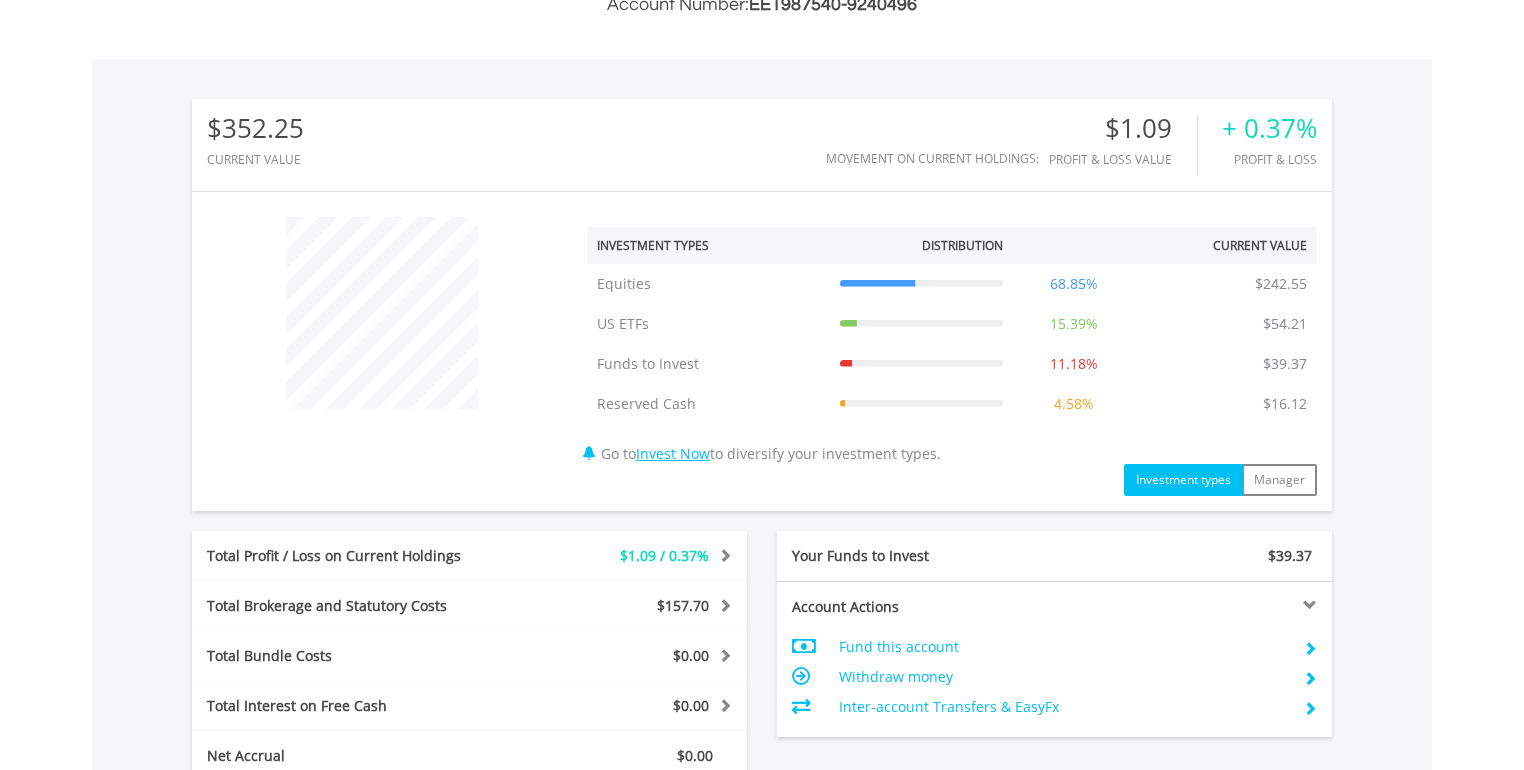 scroll, scrollTop: 999808, scrollLeft: 999620, axis: both 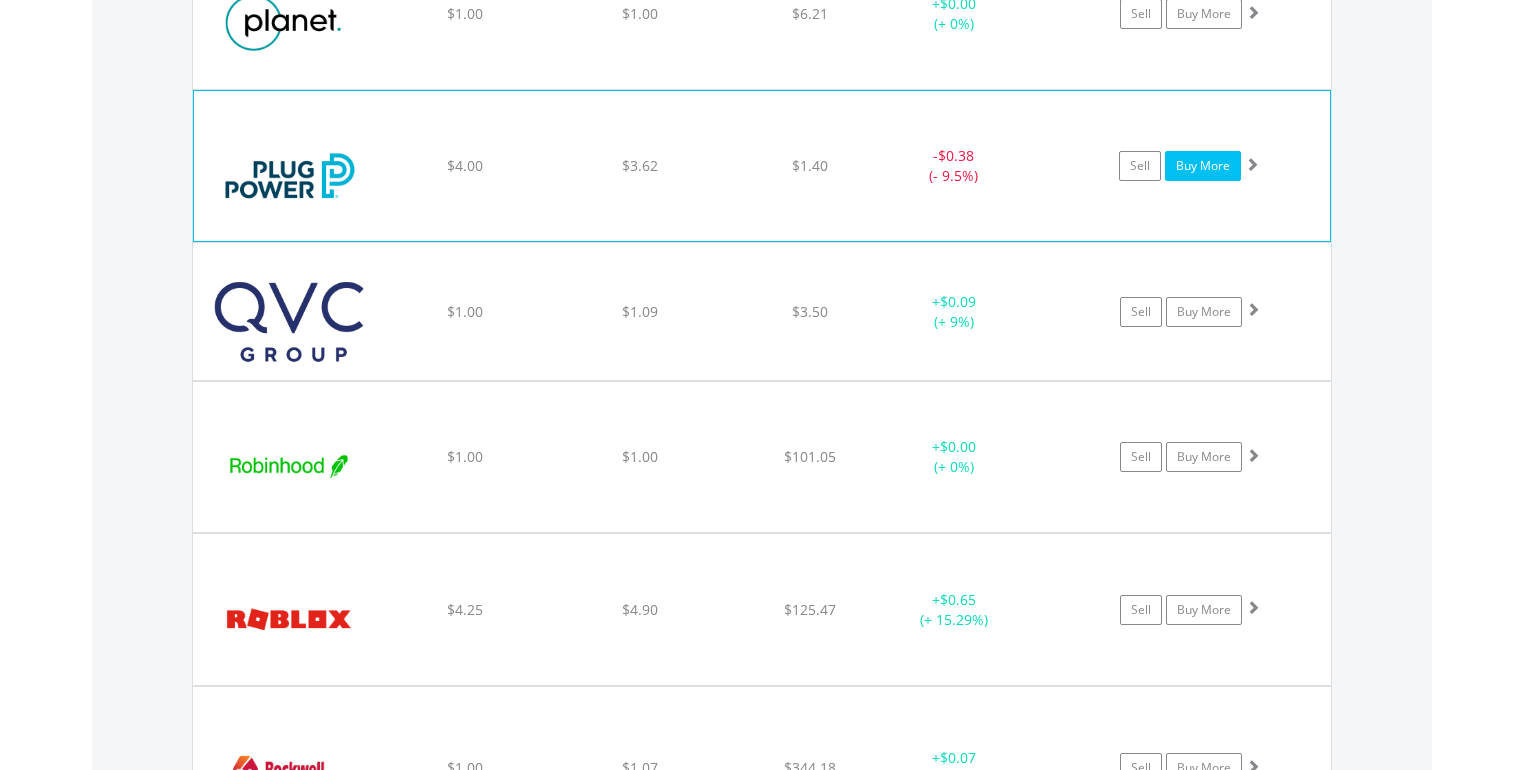 click on "Buy More" at bounding box center (1203, 166) 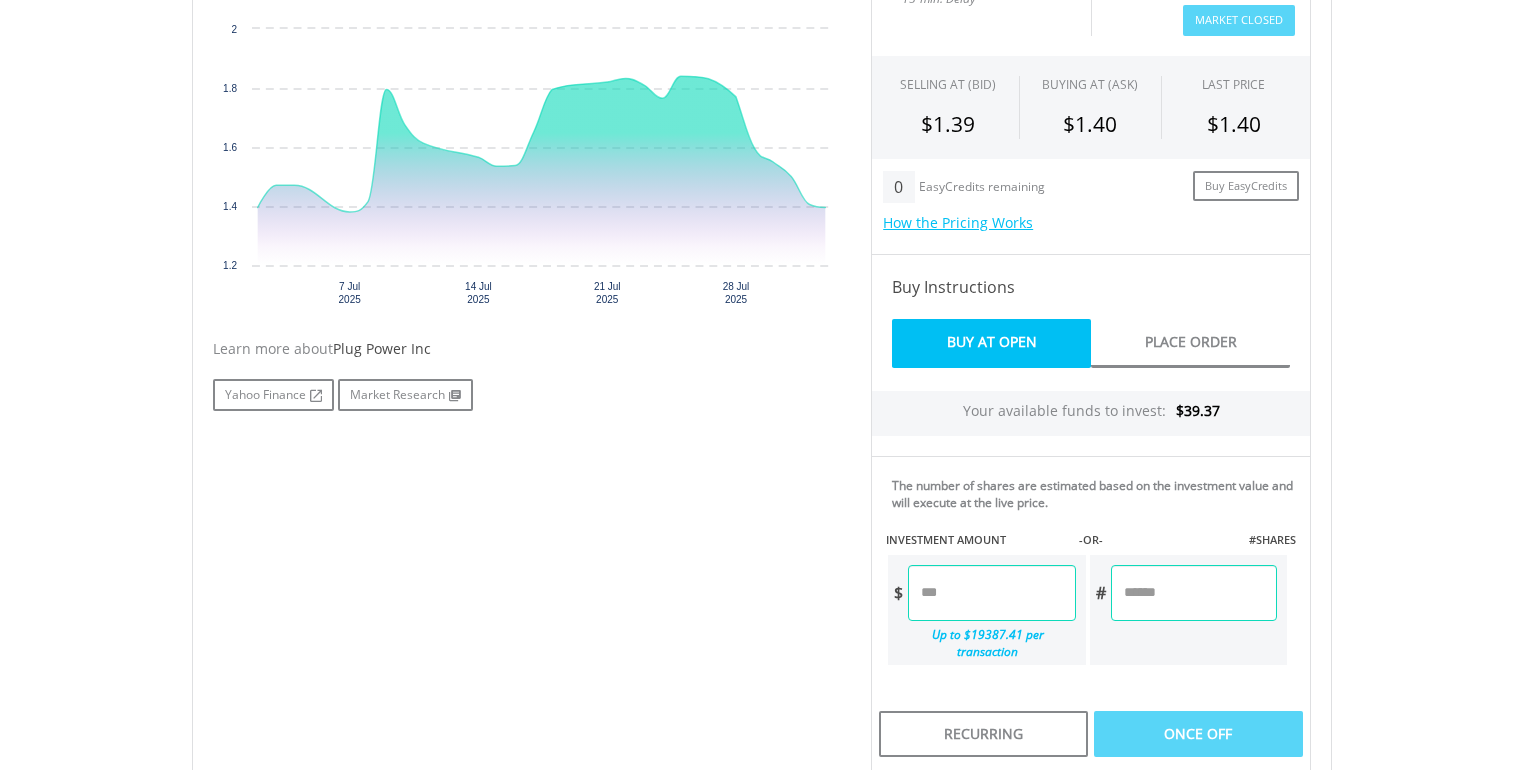 scroll, scrollTop: 880, scrollLeft: 0, axis: vertical 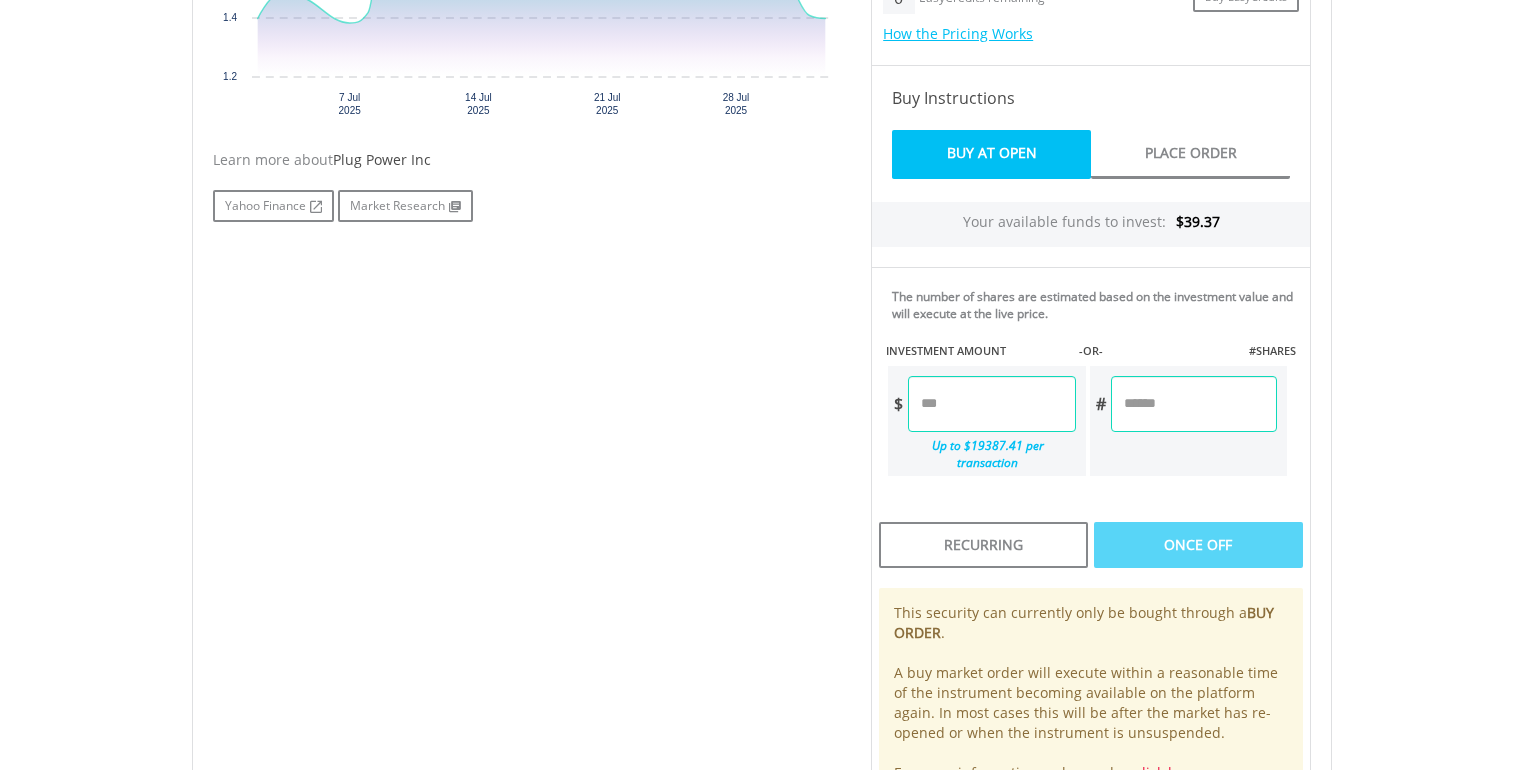 click at bounding box center (991, 404) 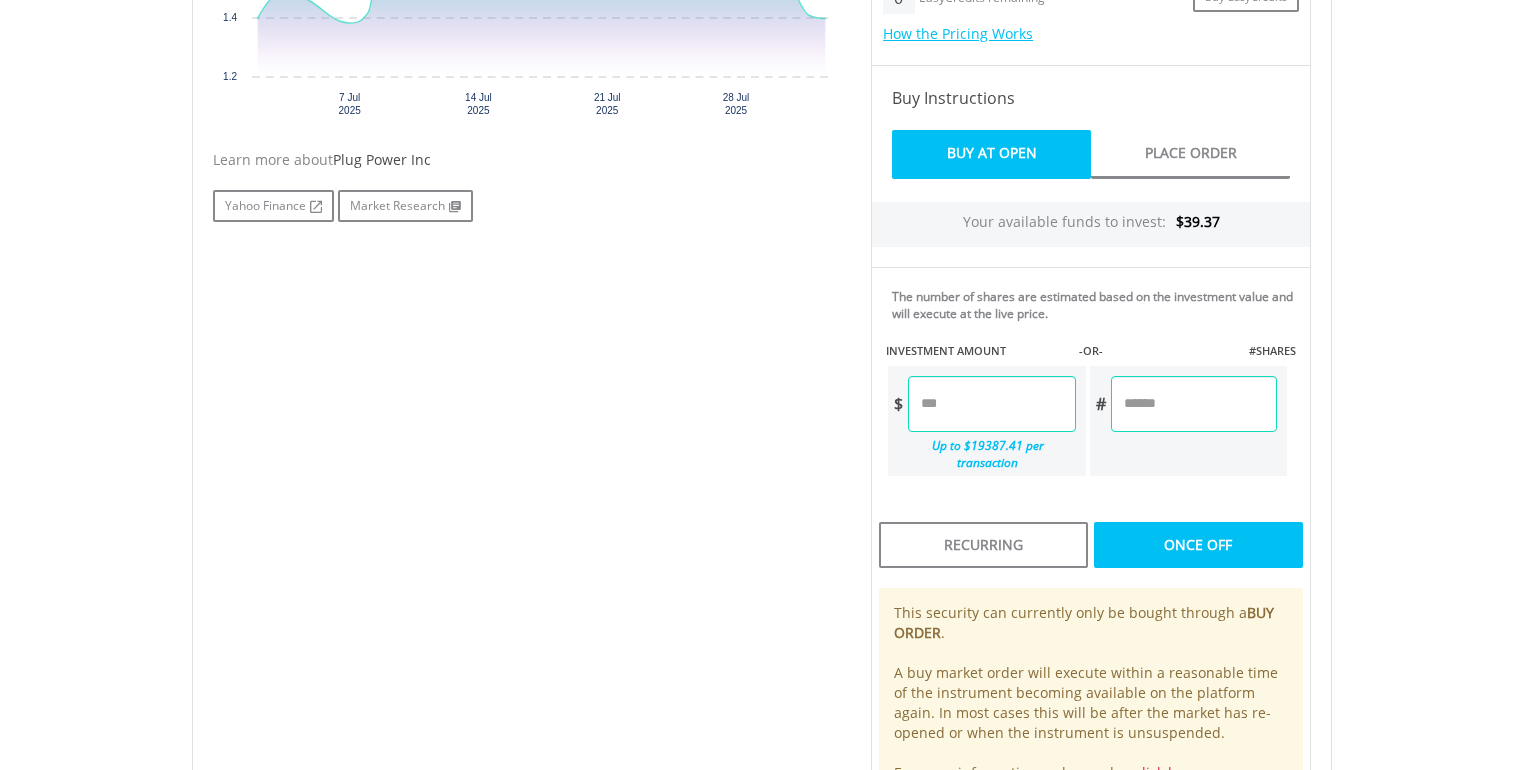 type on "****" 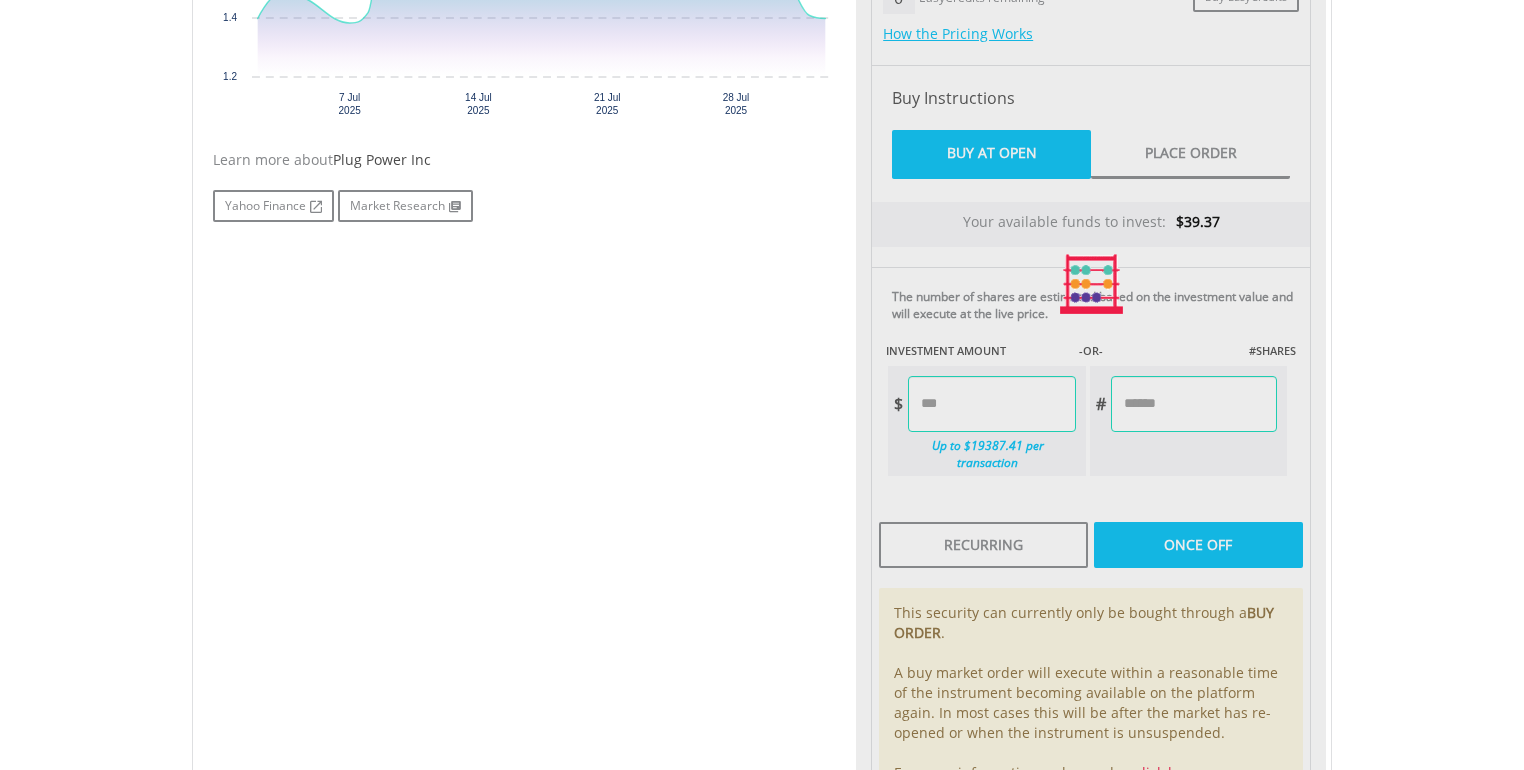 click on "Last Updated Price:
15-min. Delay*
Price Update Cost:
0
Credits
Market Closed
SELLING AT (BID)
BUYING AT                     (ASK)
LAST PRICE
$1.39
$1.40
$1.40
0
EasyCredits remaining
$" at bounding box center (1091, 284) 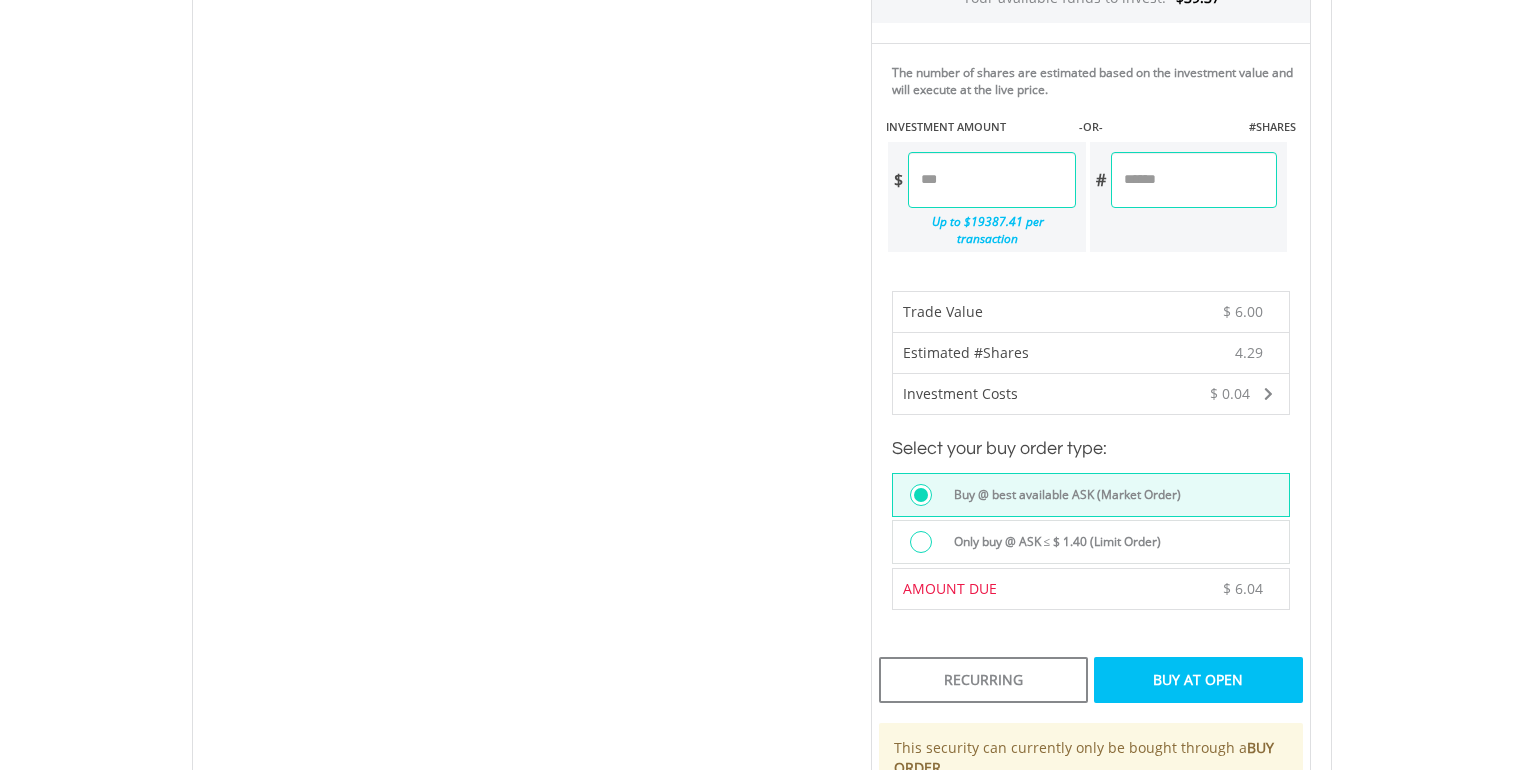 scroll, scrollTop: 1520, scrollLeft: 0, axis: vertical 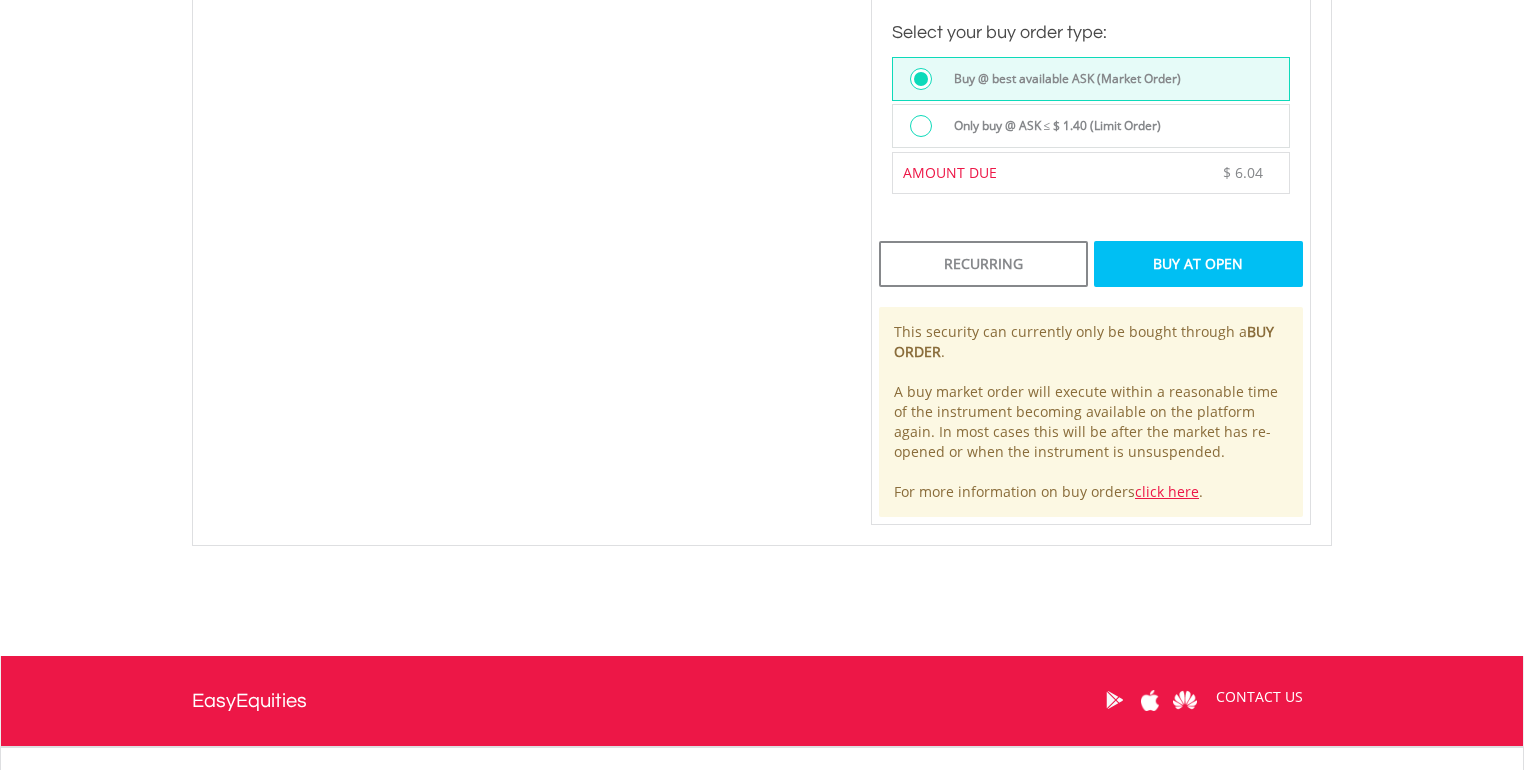 click on "Buy At Open" at bounding box center [1198, 264] 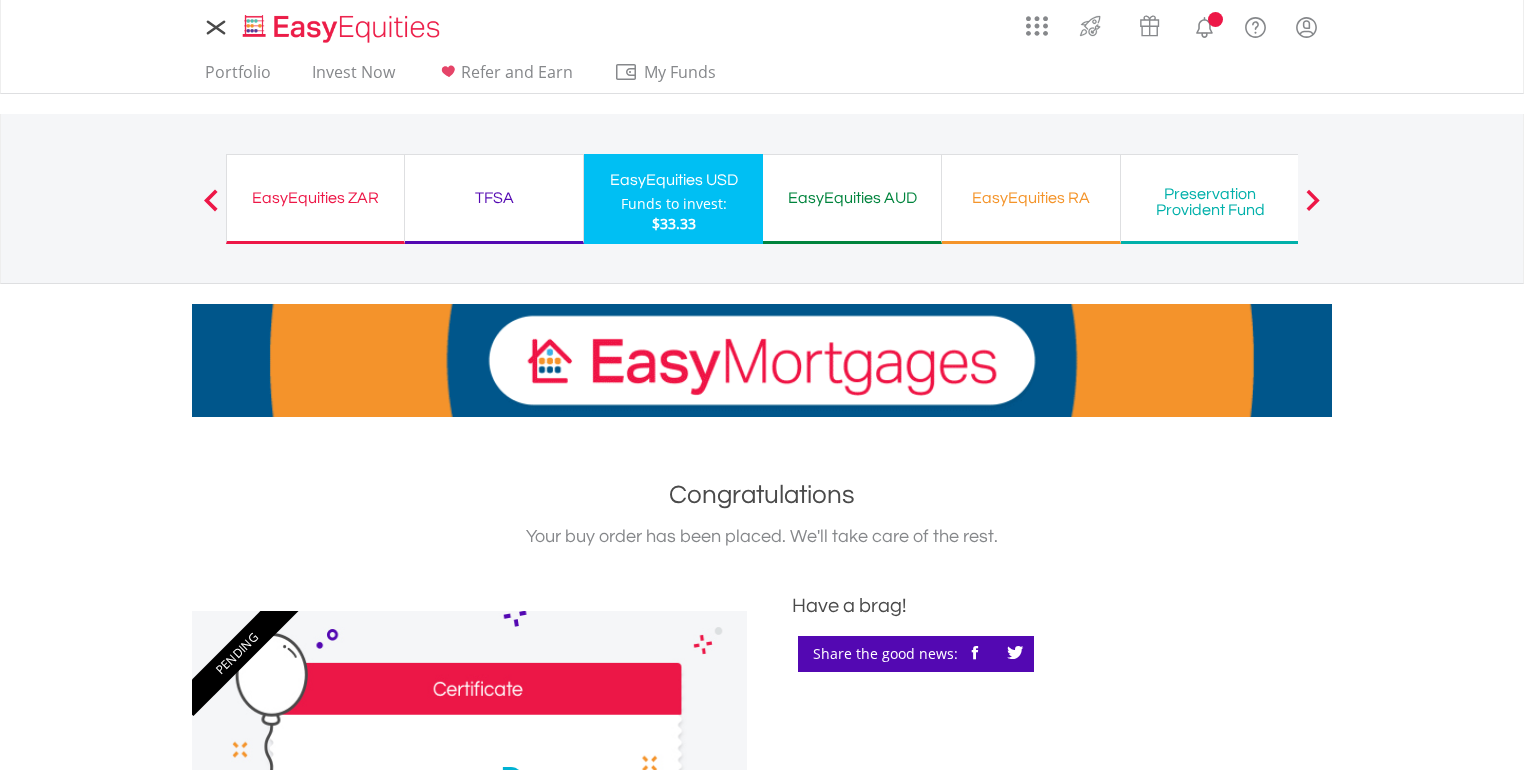 scroll, scrollTop: 0, scrollLeft: 0, axis: both 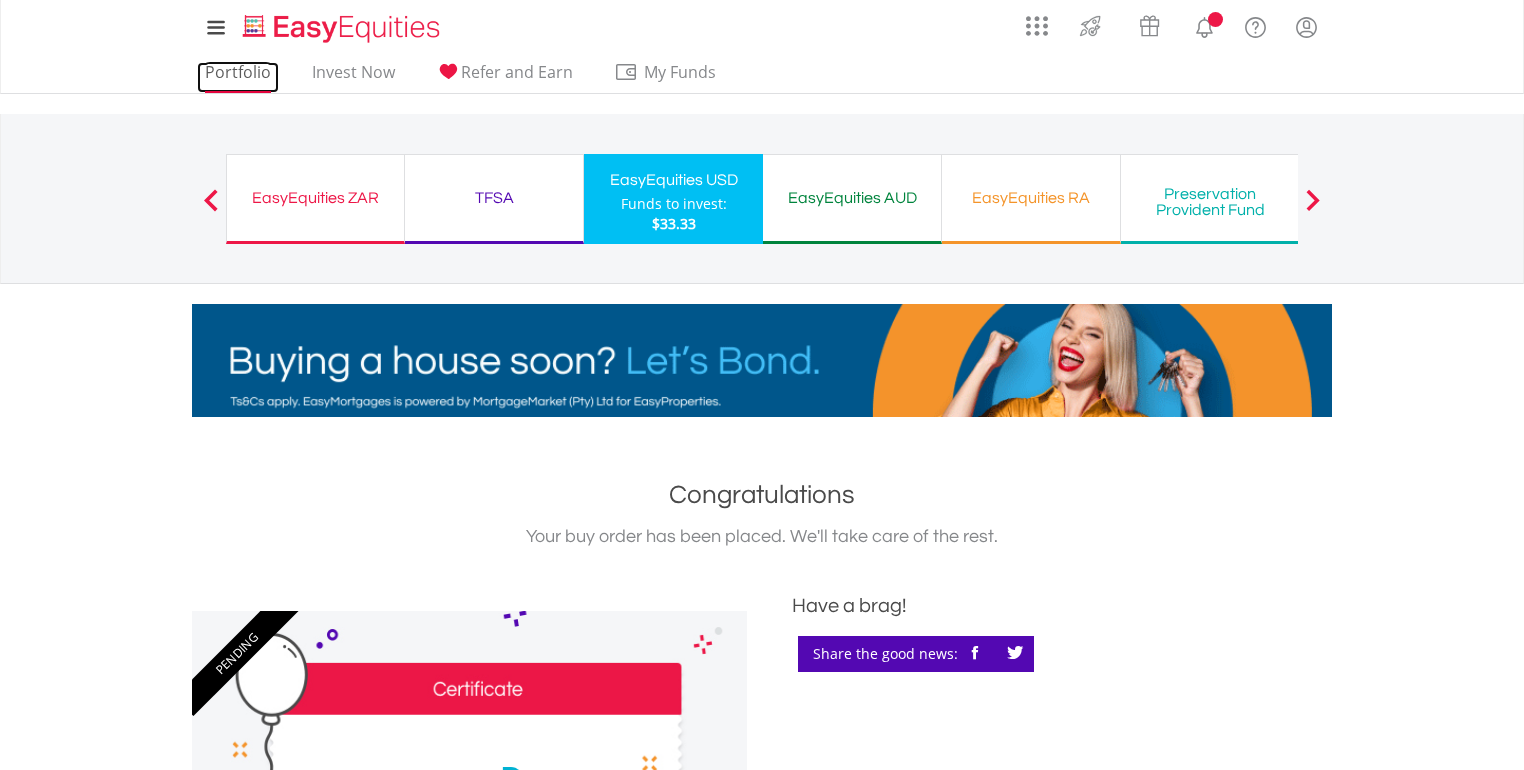 click on "Portfolio" at bounding box center [238, 77] 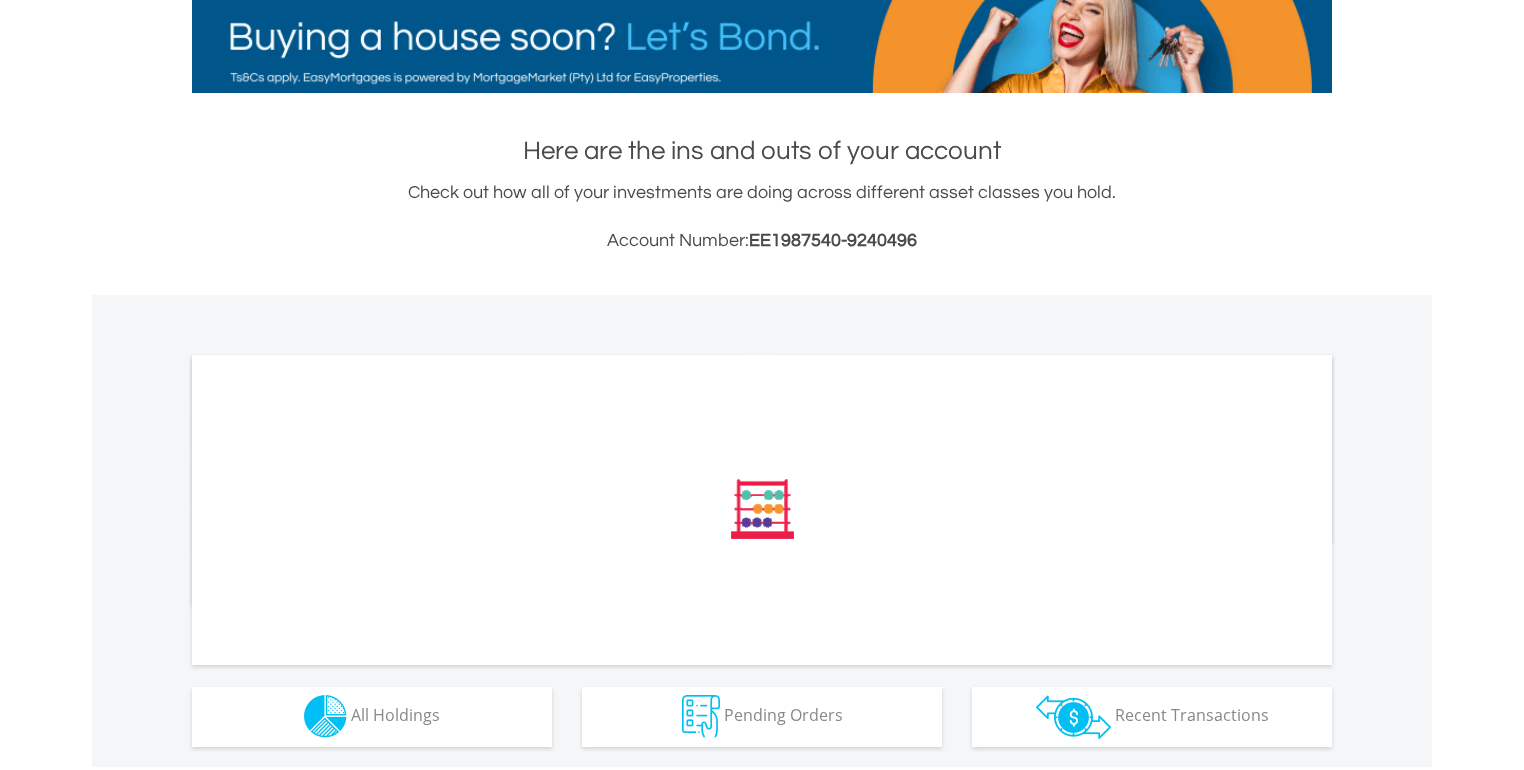 scroll, scrollTop: 560, scrollLeft: 0, axis: vertical 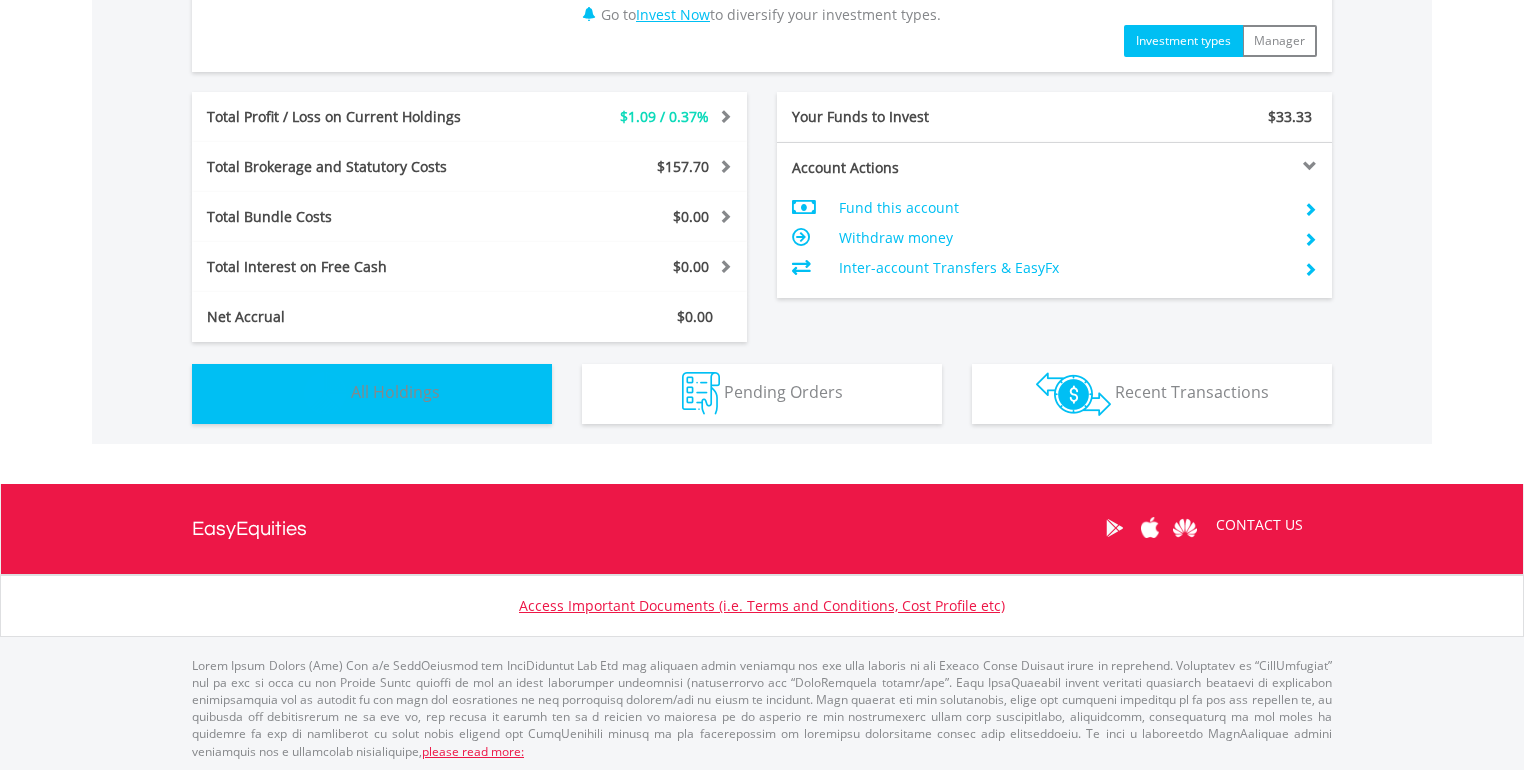 click on "Holdings
All Holdings" at bounding box center [372, 394] 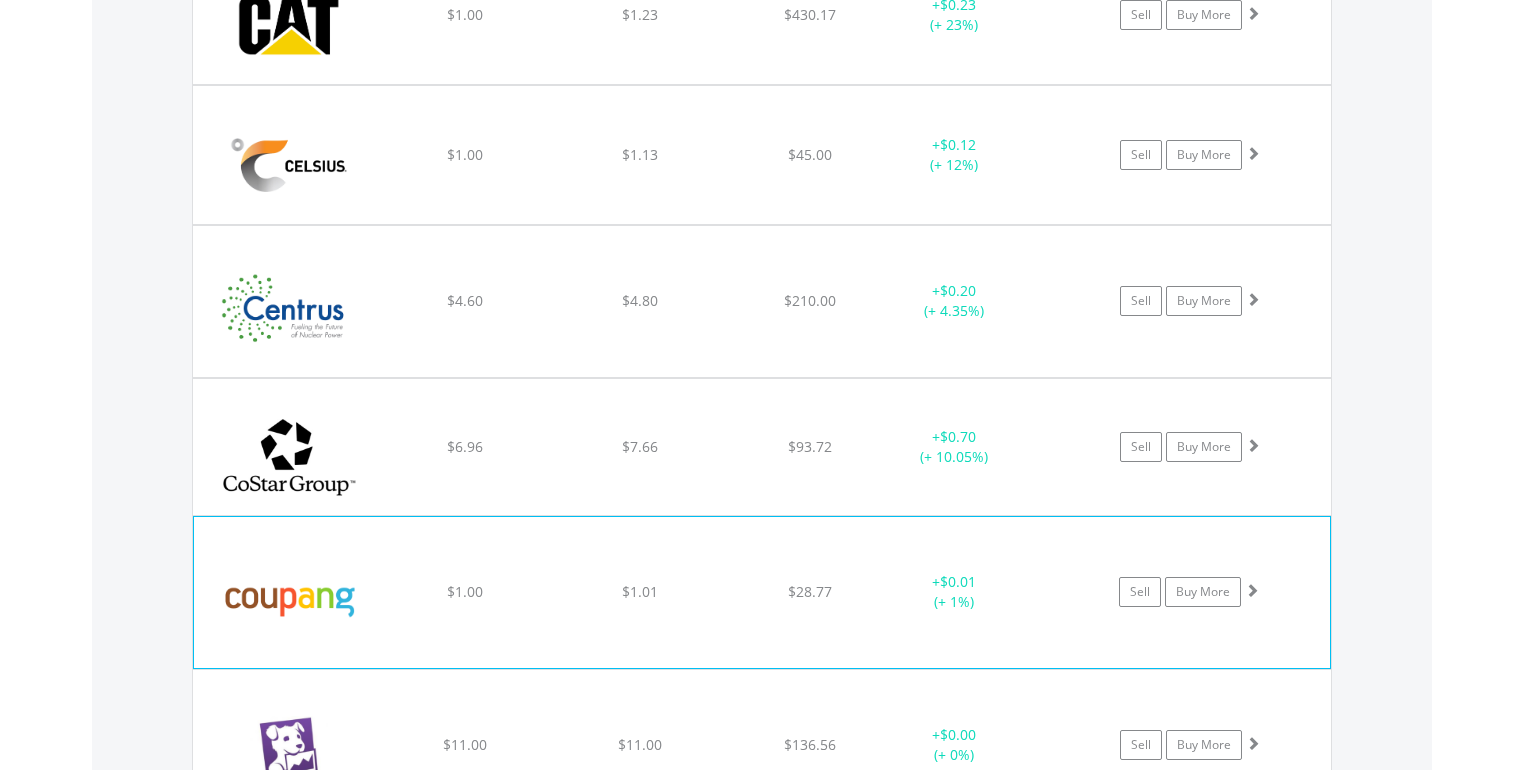 scroll, scrollTop: 3321, scrollLeft: 0, axis: vertical 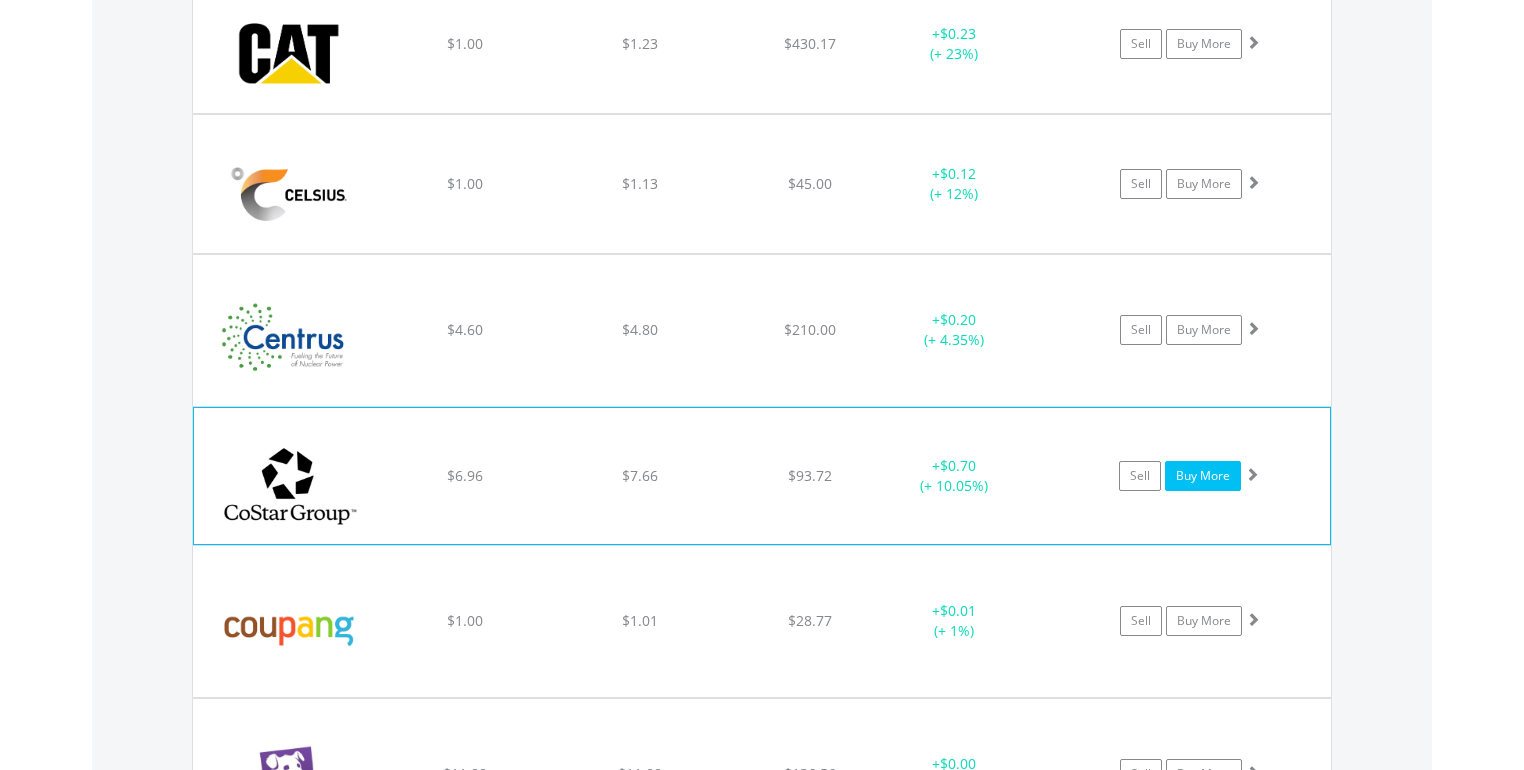 click on "Buy More" at bounding box center (1203, 476) 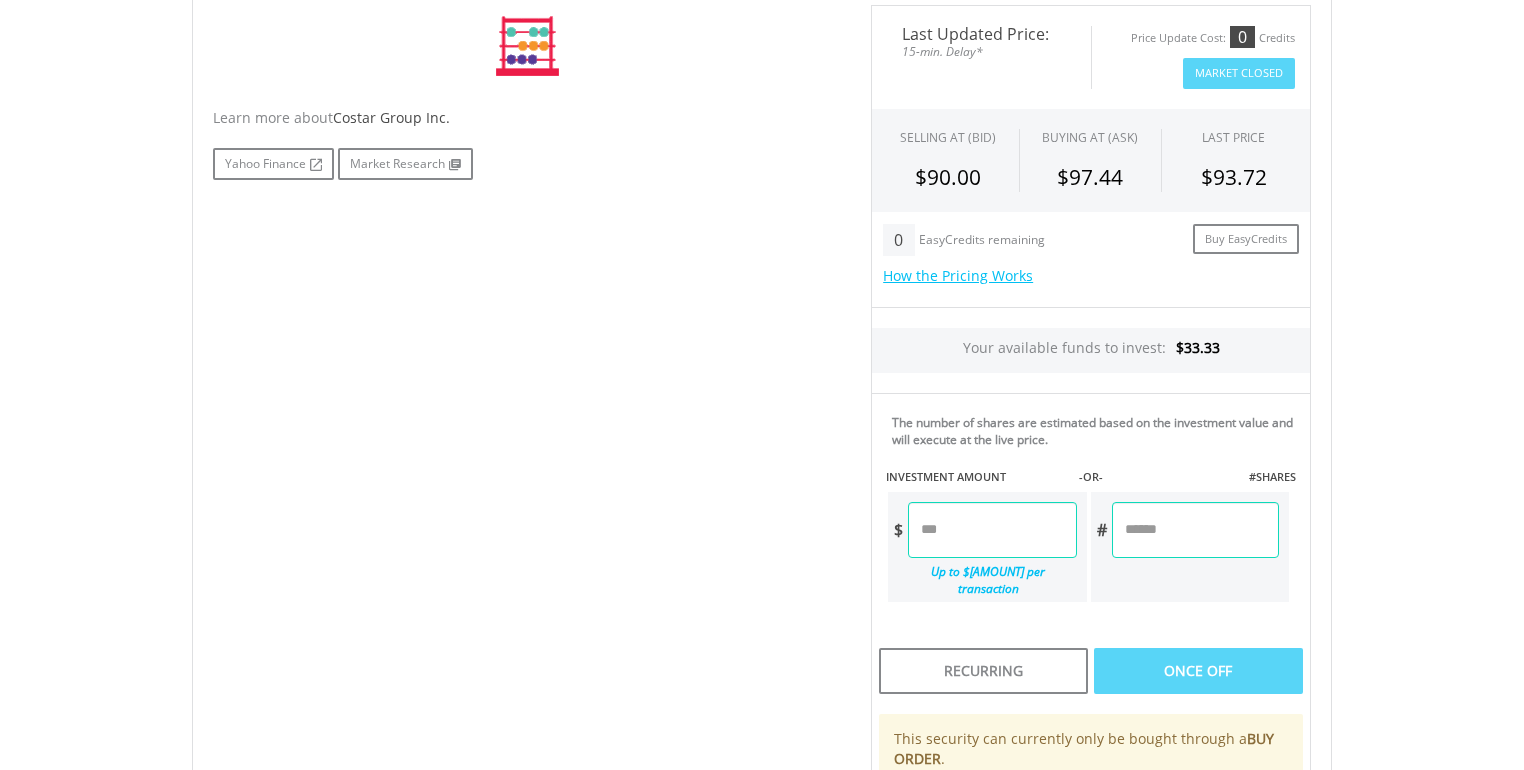 scroll, scrollTop: 640, scrollLeft: 0, axis: vertical 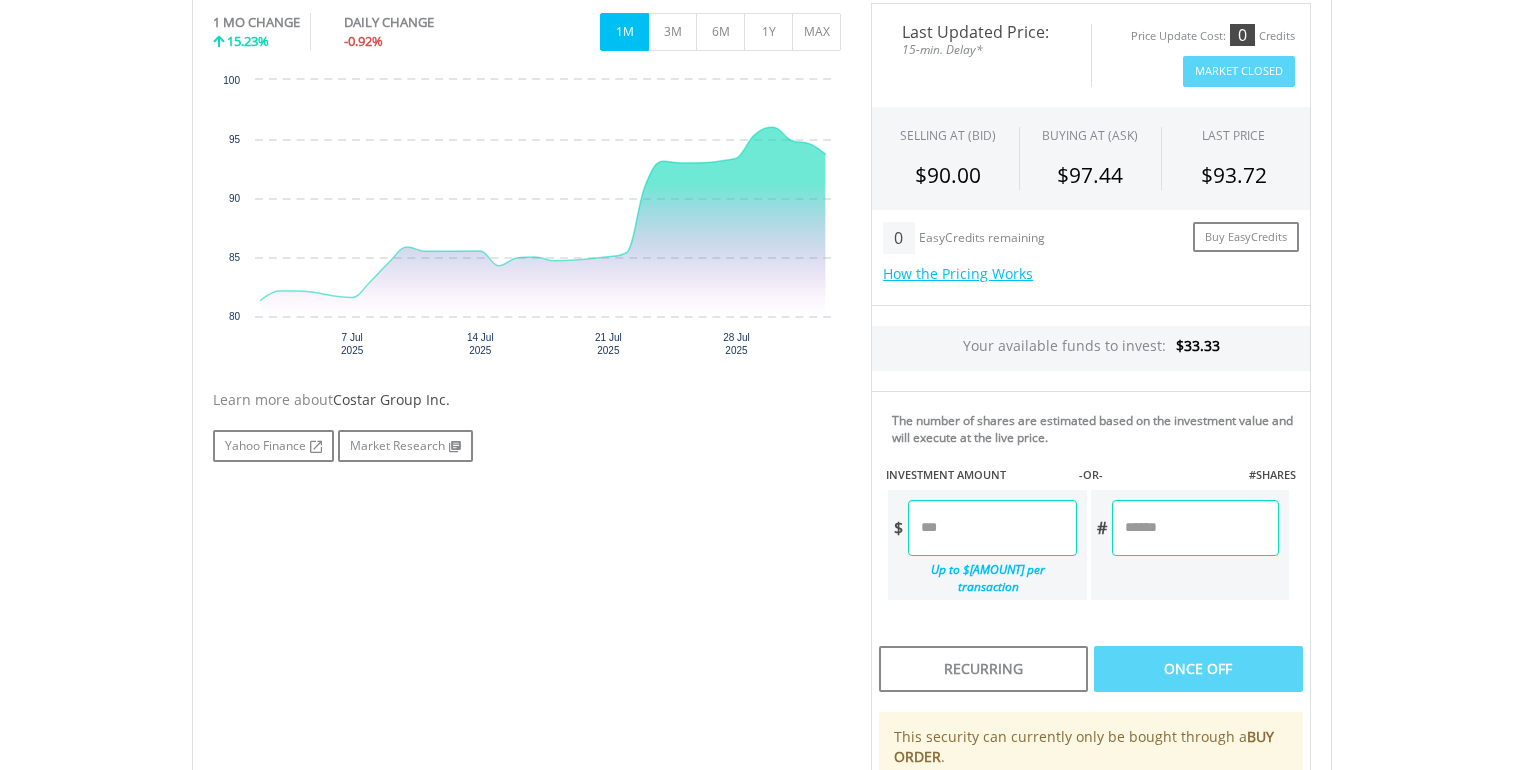 click at bounding box center [992, 528] 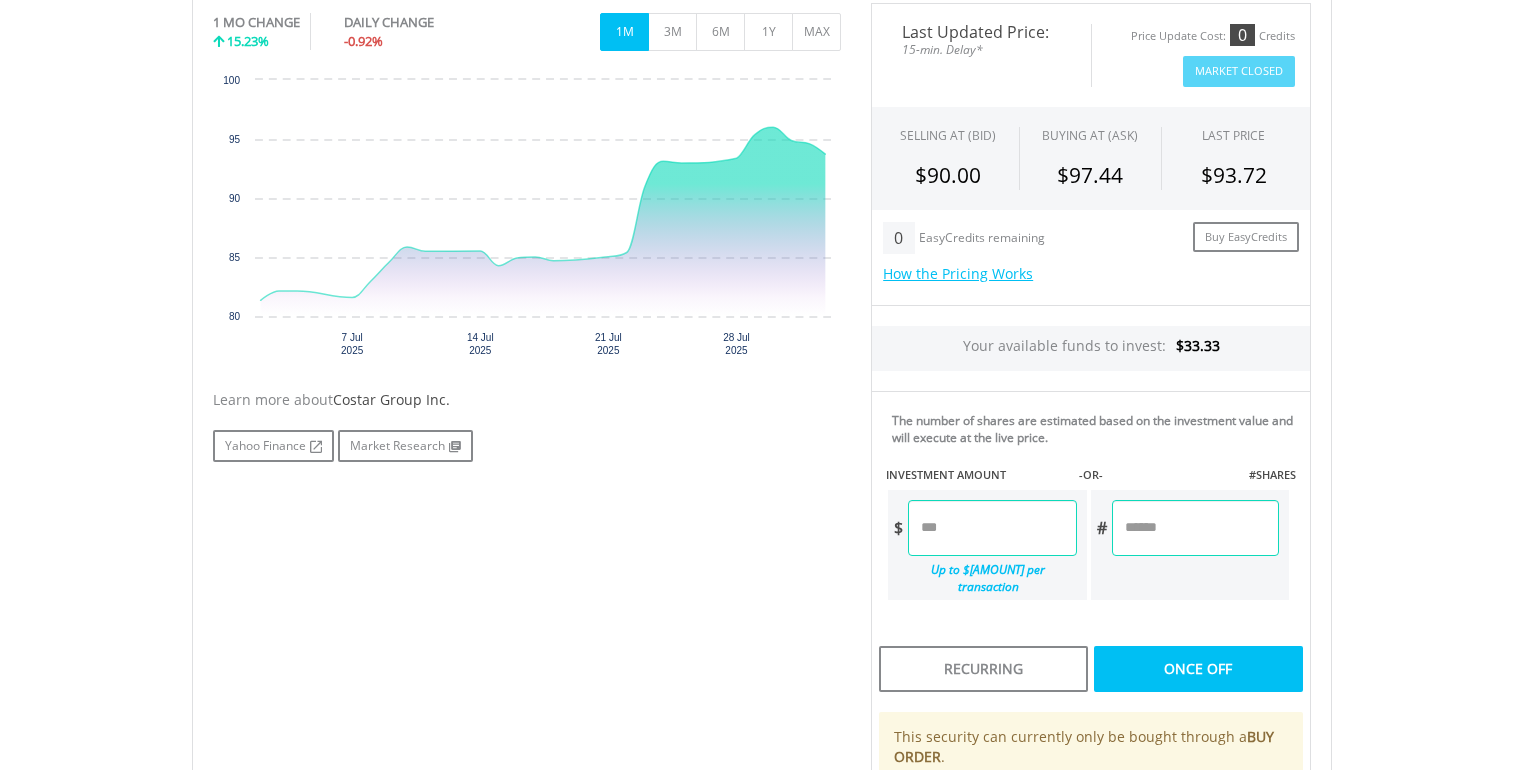 drag, startPoint x: 965, startPoint y: 520, endPoint x: 861, endPoint y: 493, distance: 107.44766 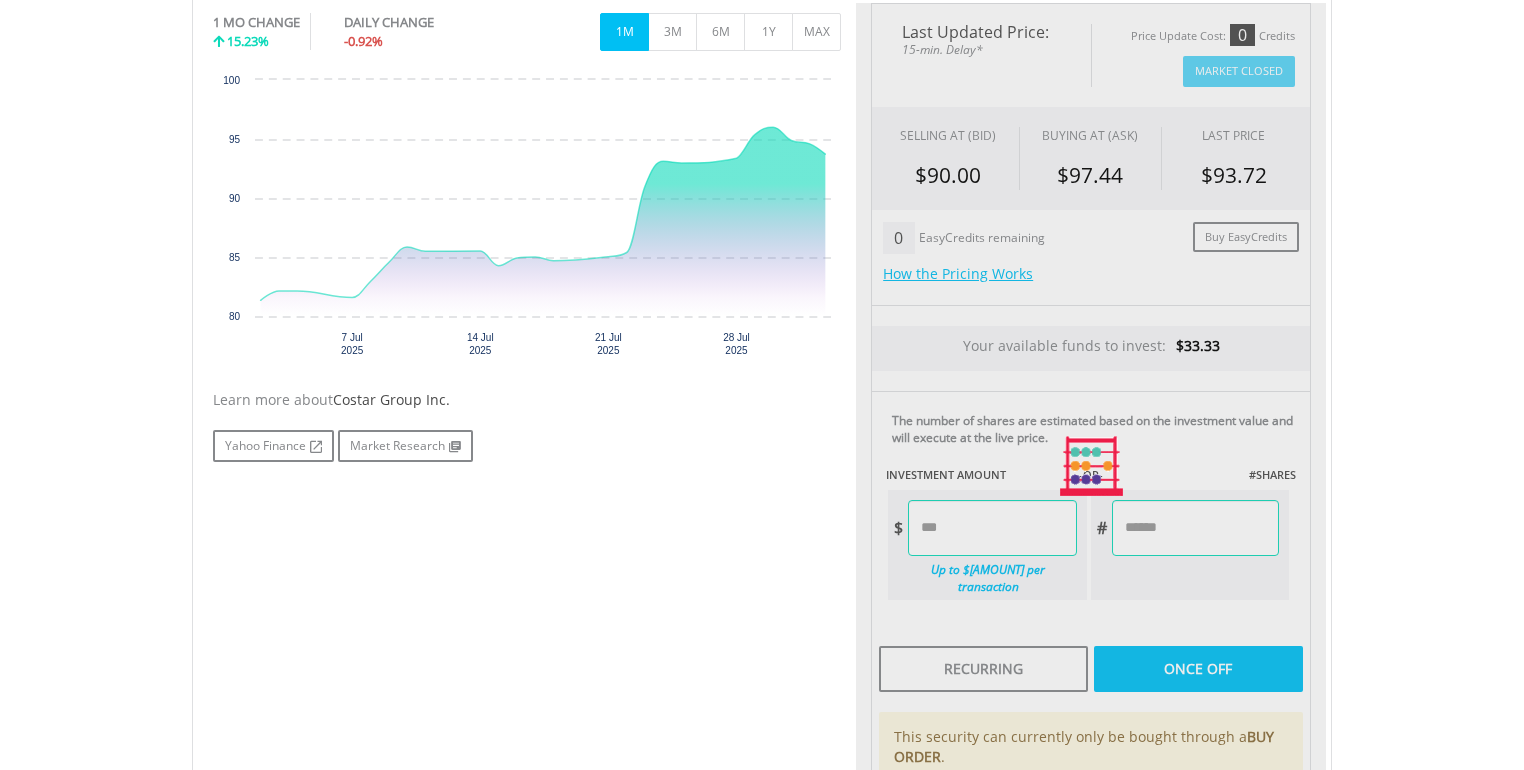 type on "*****" 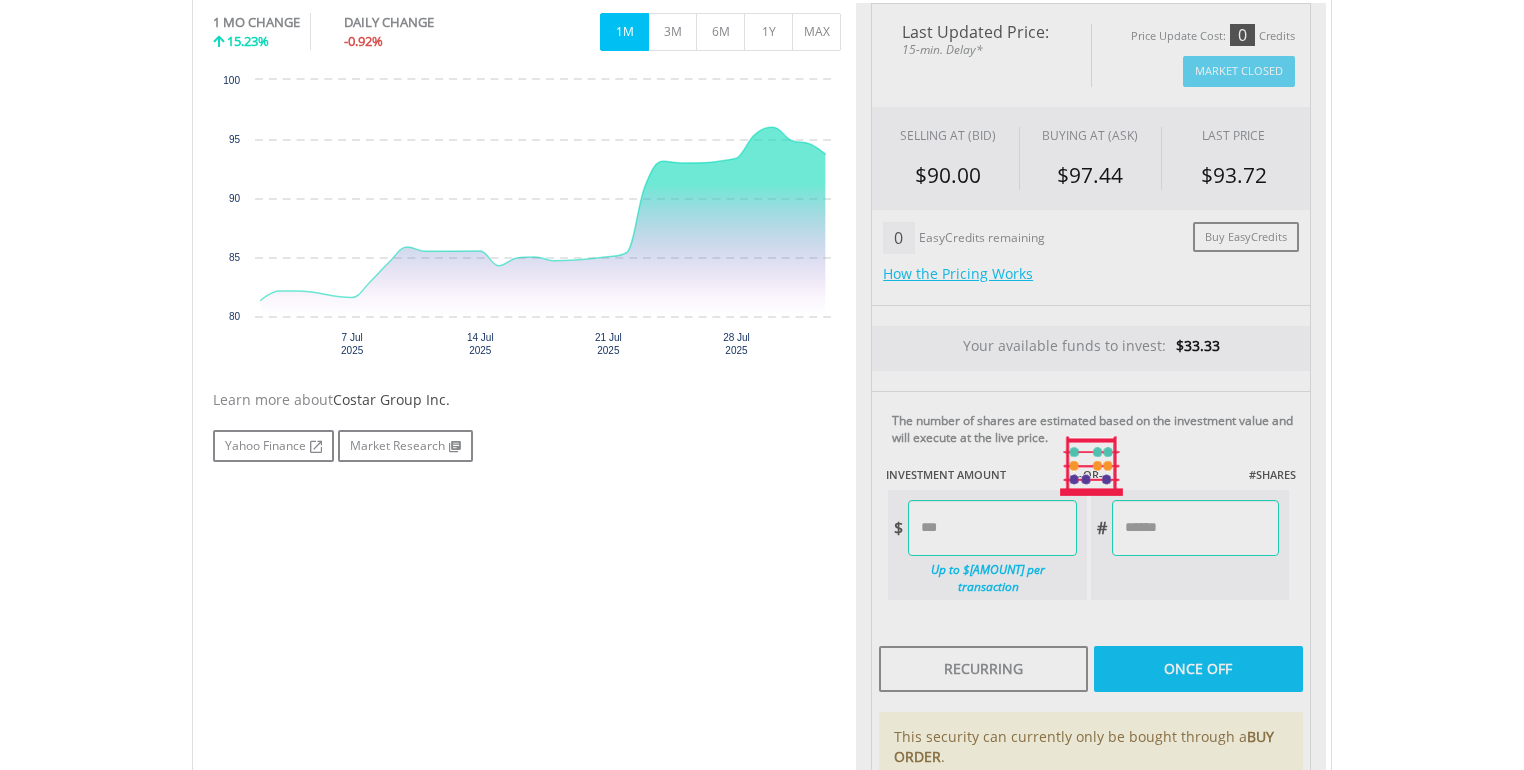 type on "******" 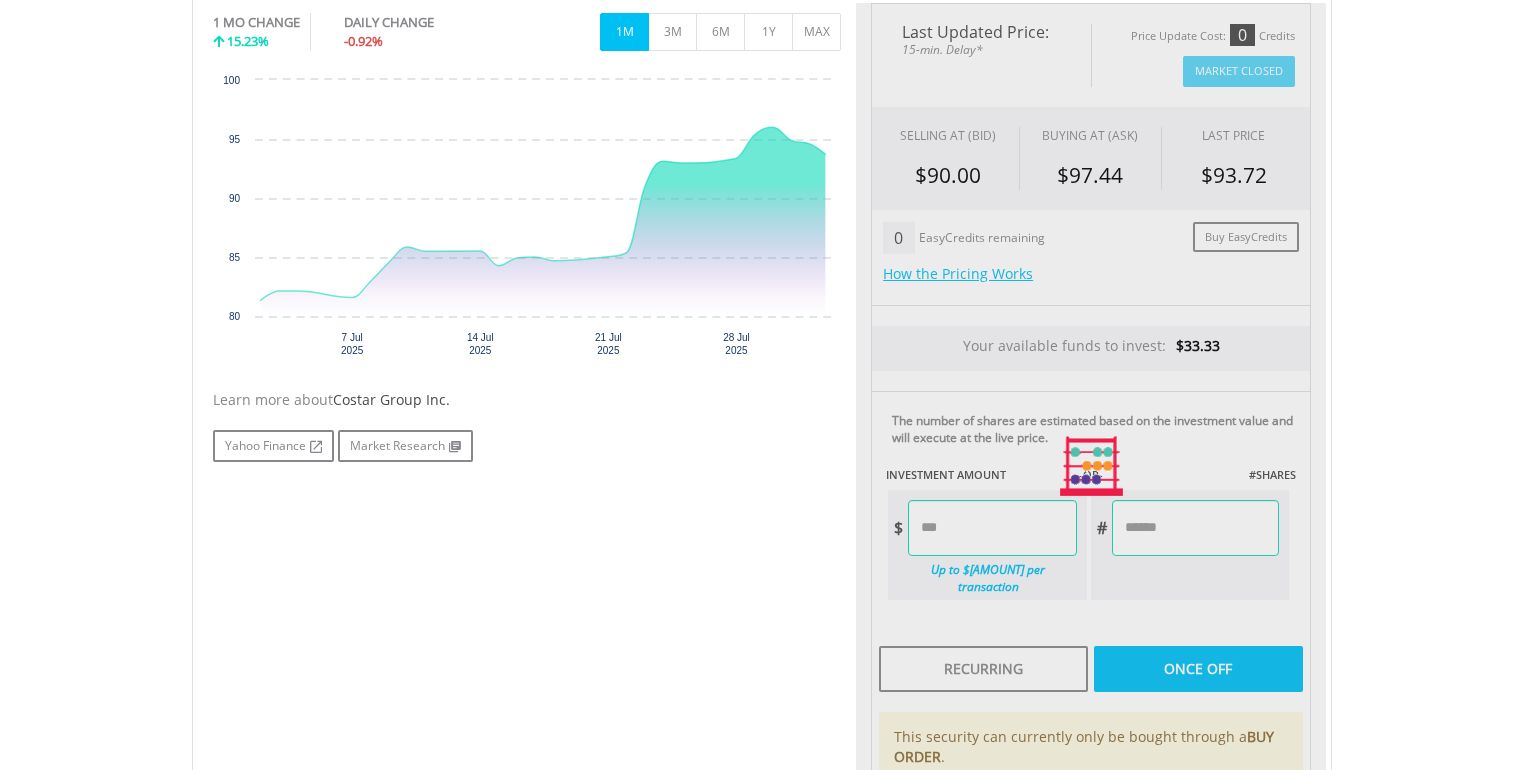 click on "Last Updated Price:
15-min. Delay*
Price Update Cost:
0
Credits
Market Closed
SELLING AT (BID)
BUYING AT                     (ASK)
LAST PRICE
$[PRICE]
$[PRICE]
$[PRICE]
0
Buy EasyCredits" at bounding box center (1091, 467) 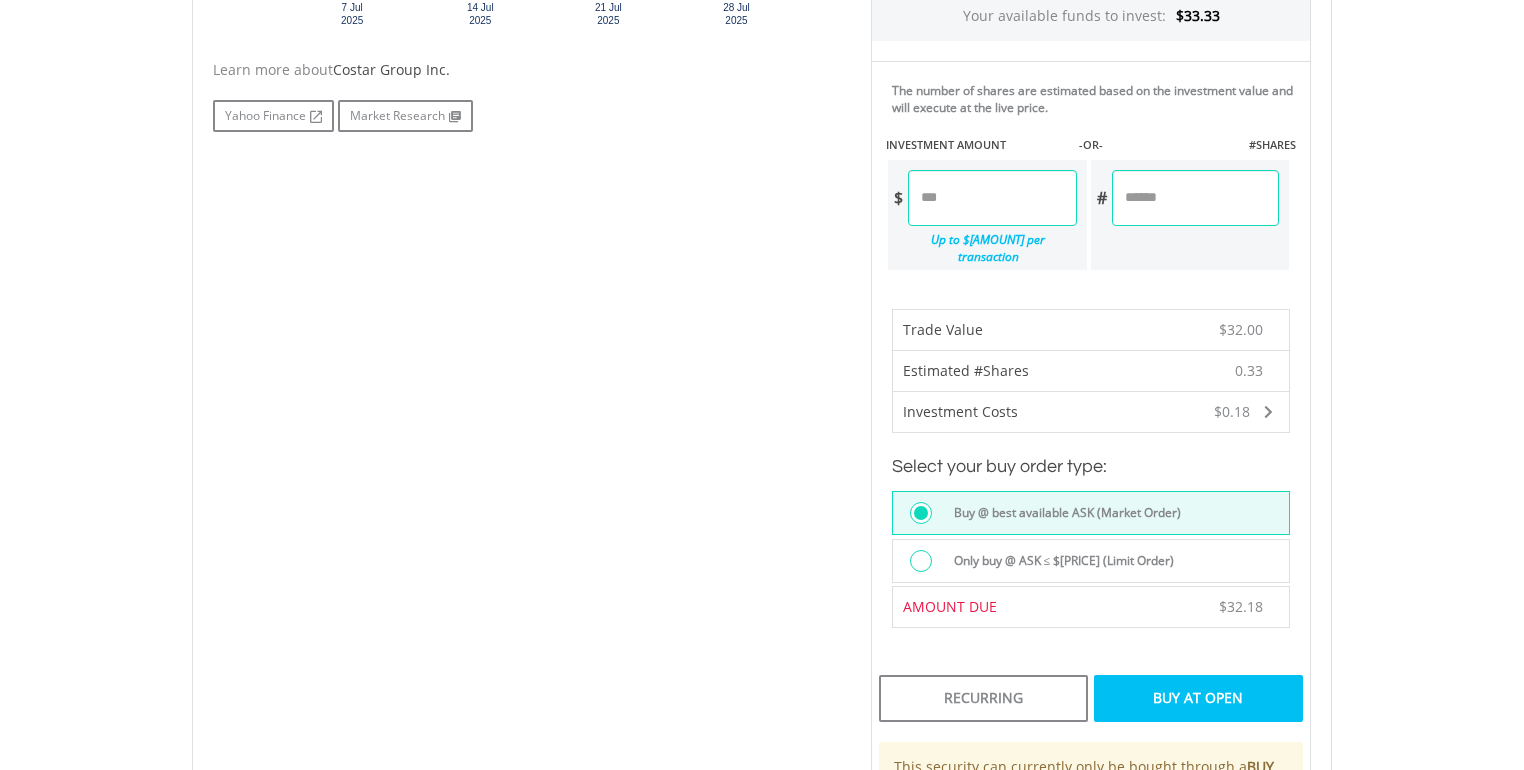 scroll, scrollTop: 880, scrollLeft: 0, axis: vertical 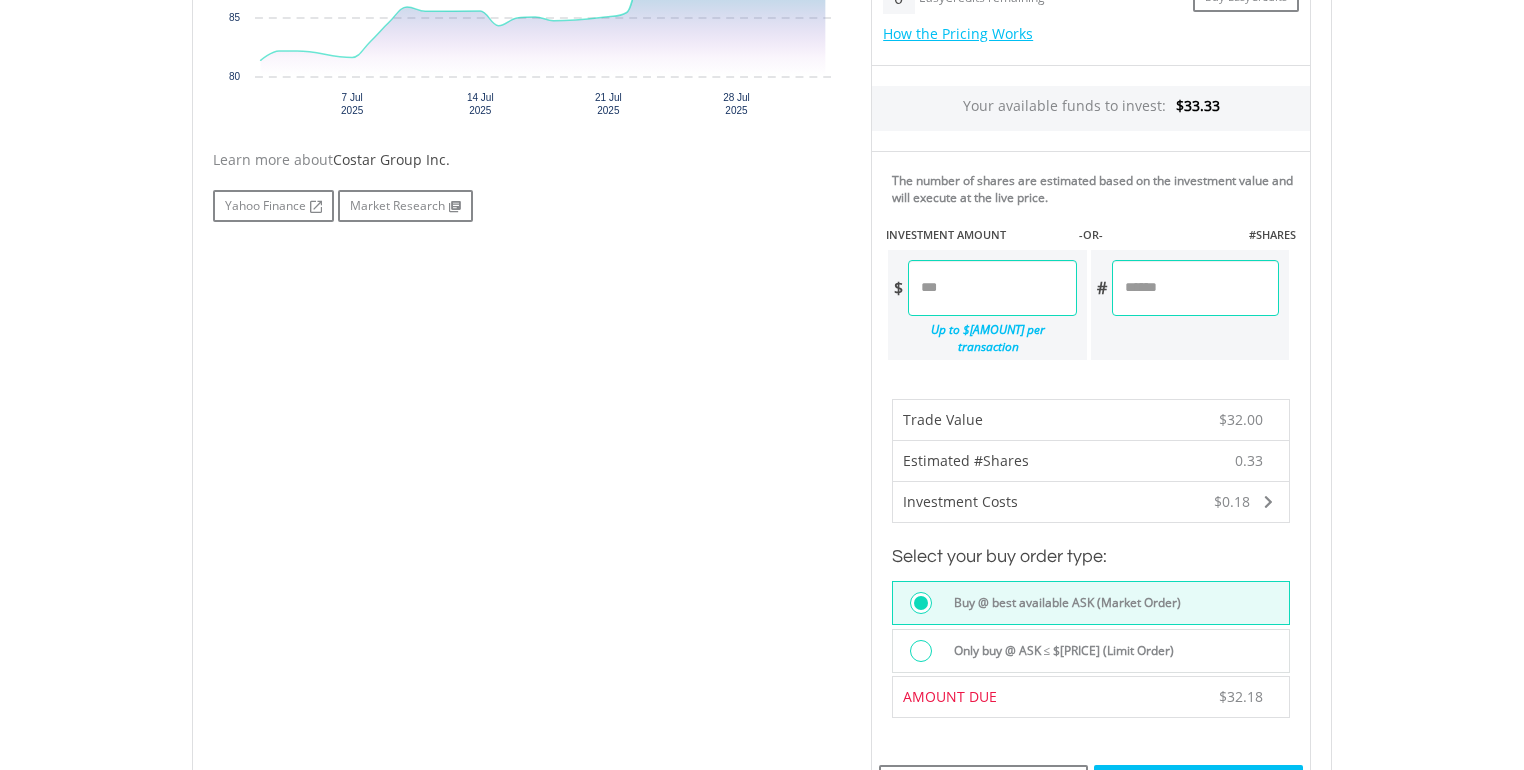 drag, startPoint x: 962, startPoint y: 279, endPoint x: 842, endPoint y: 256, distance: 122.18429 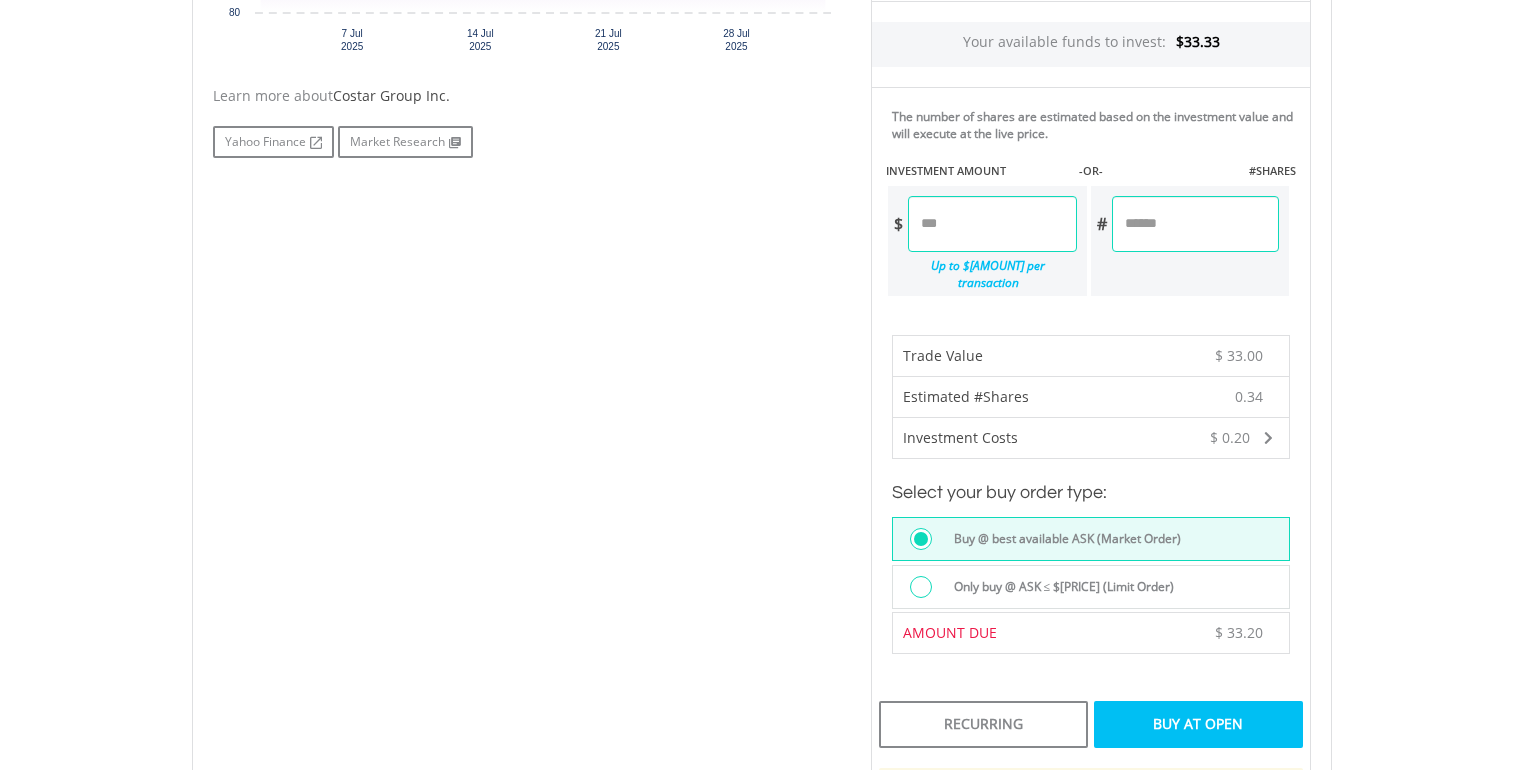 scroll, scrollTop: 1200, scrollLeft: 0, axis: vertical 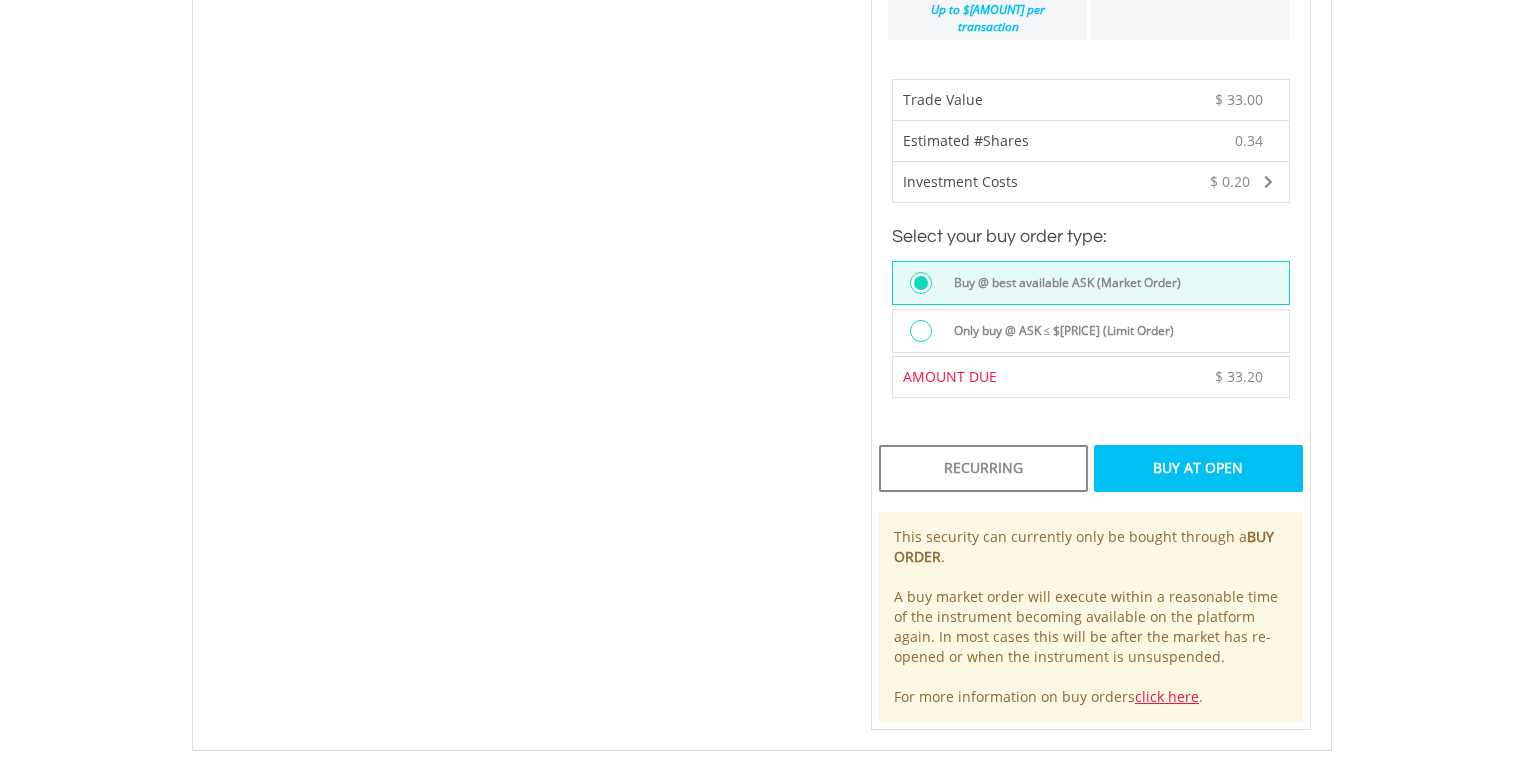 click on "Buy At Open" at bounding box center (1198, 468) 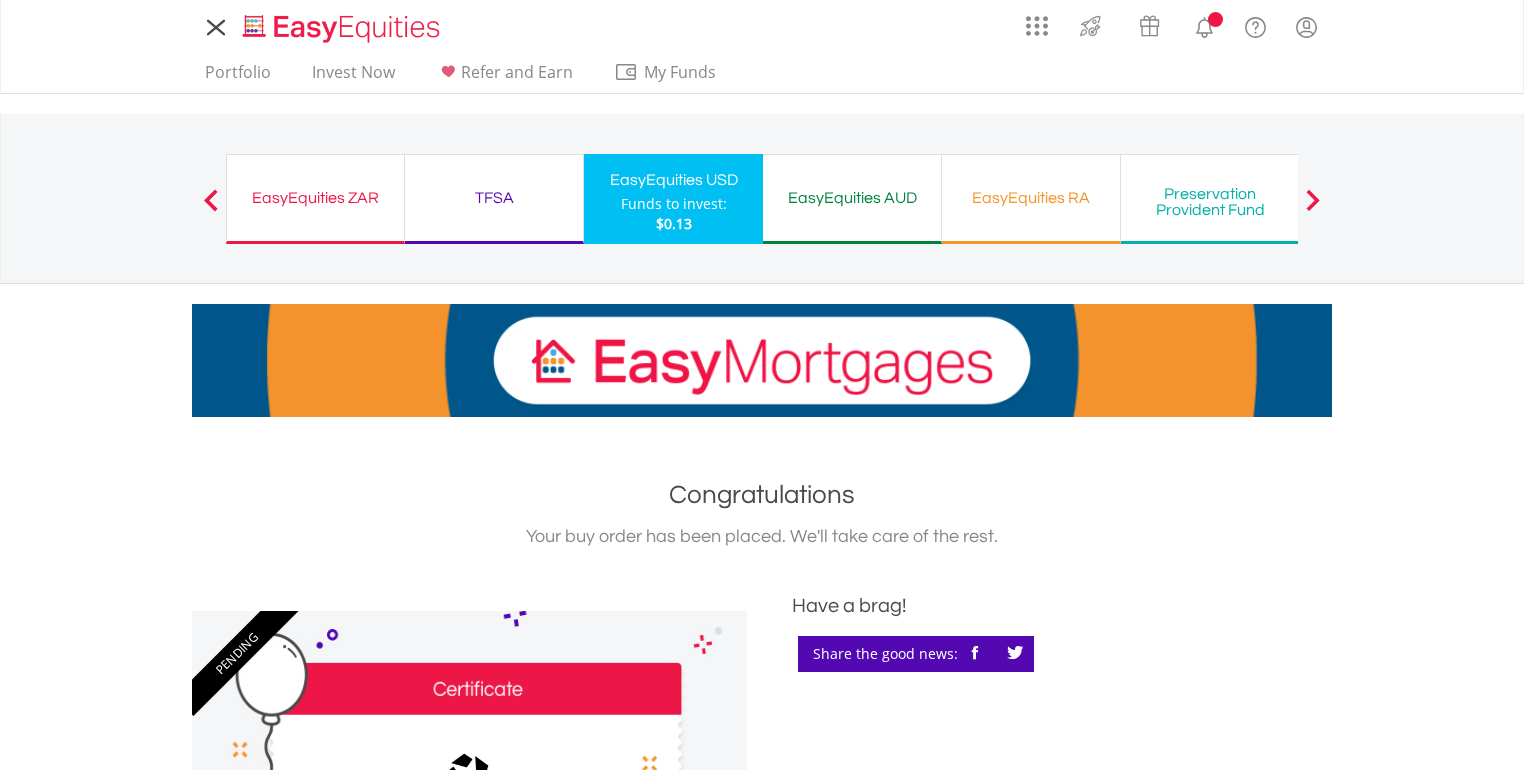 scroll, scrollTop: 0, scrollLeft: 0, axis: both 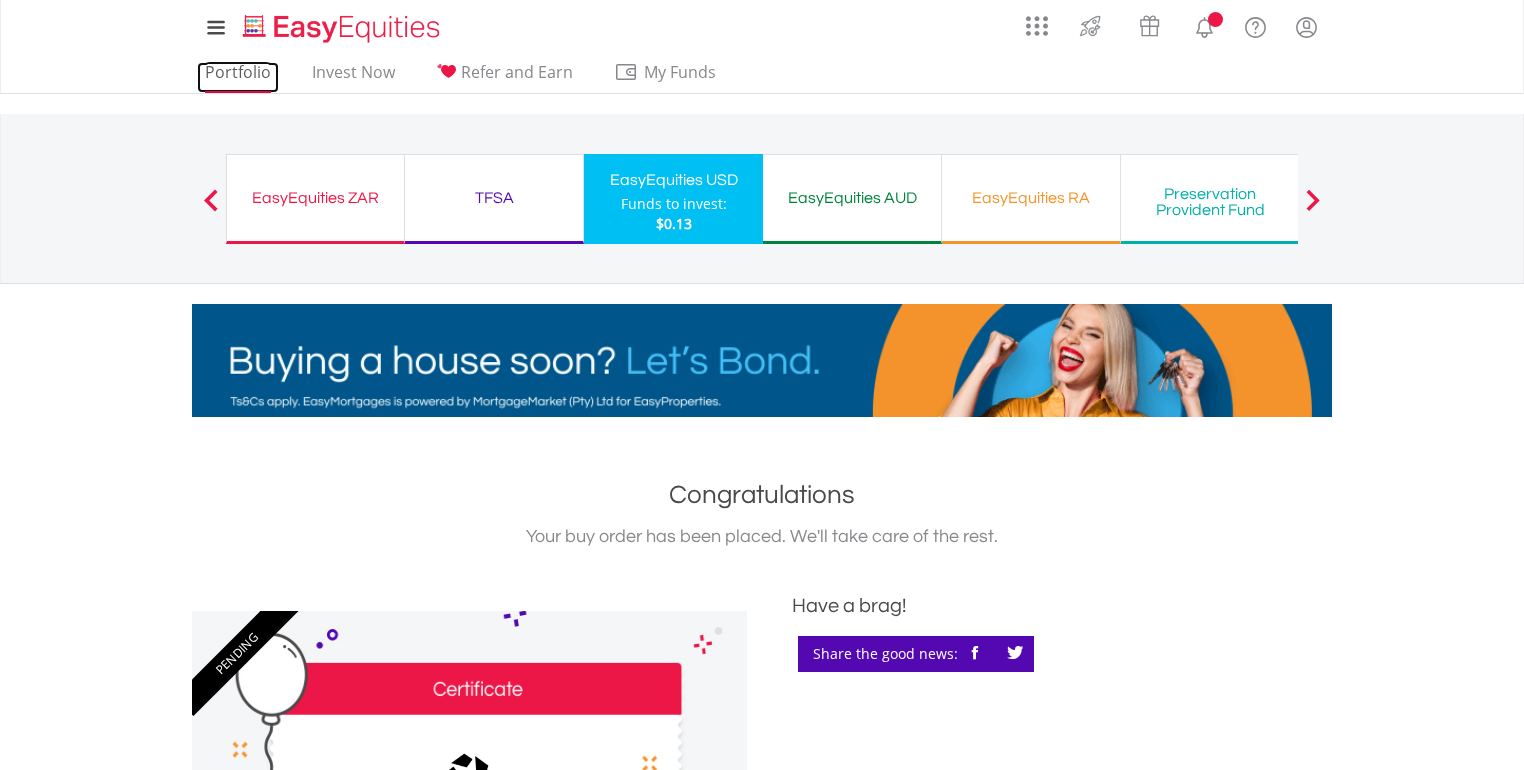 click on "Portfolio" at bounding box center (238, 77) 